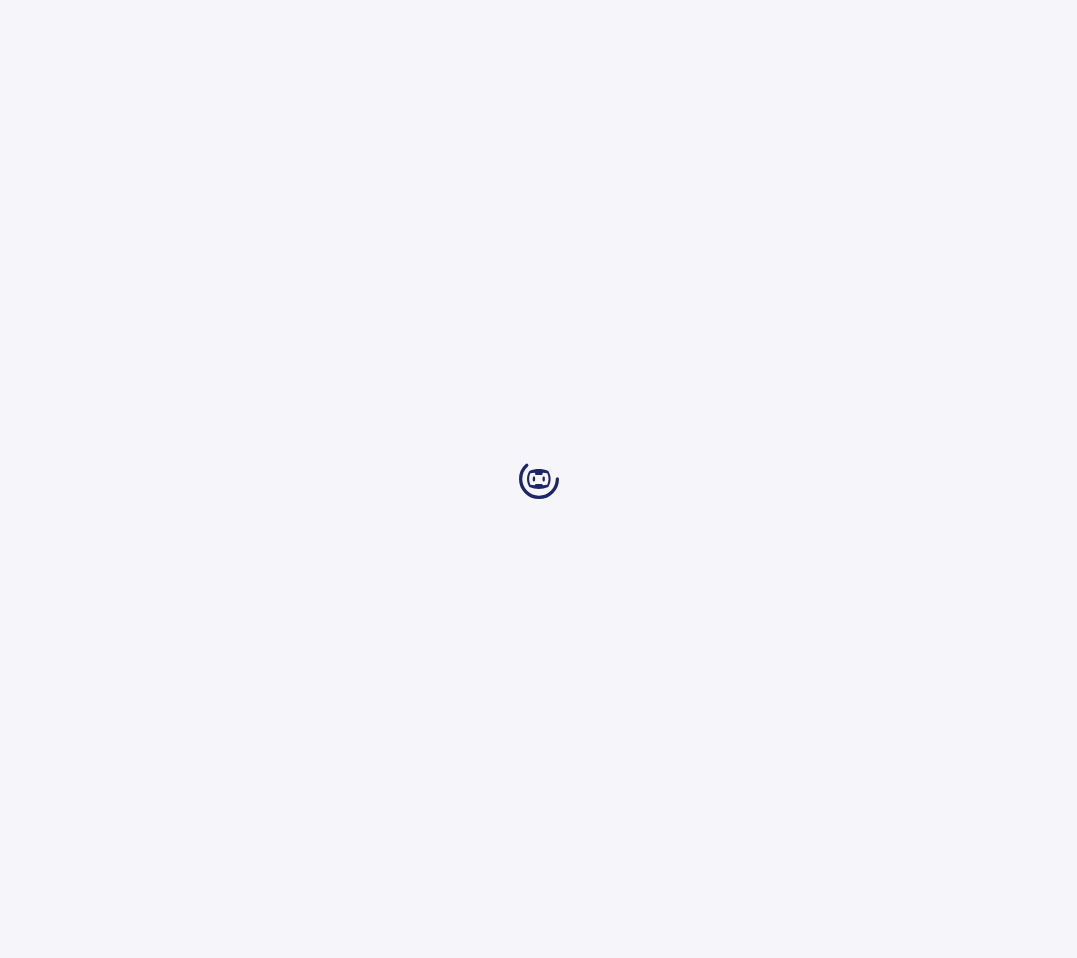 scroll, scrollTop: 0, scrollLeft: 0, axis: both 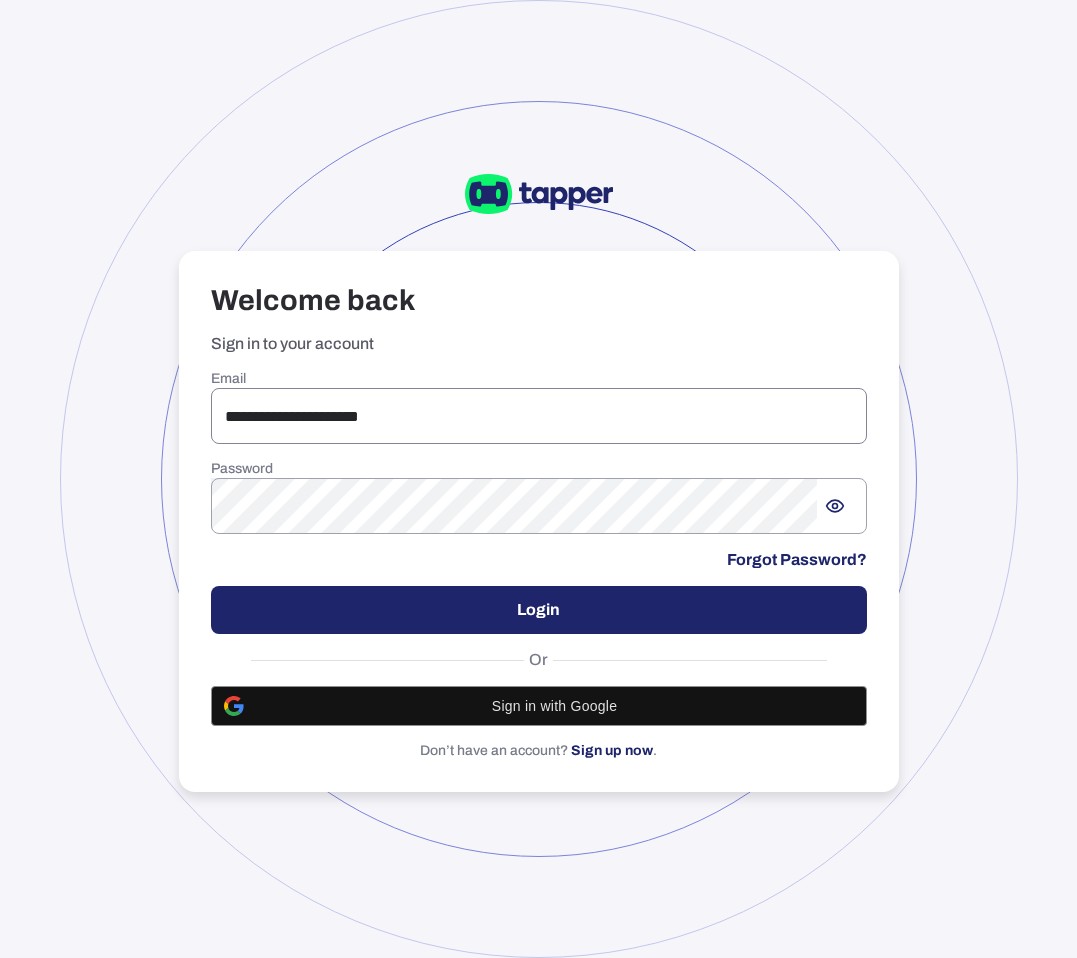 click on "**********" at bounding box center [539, 416] 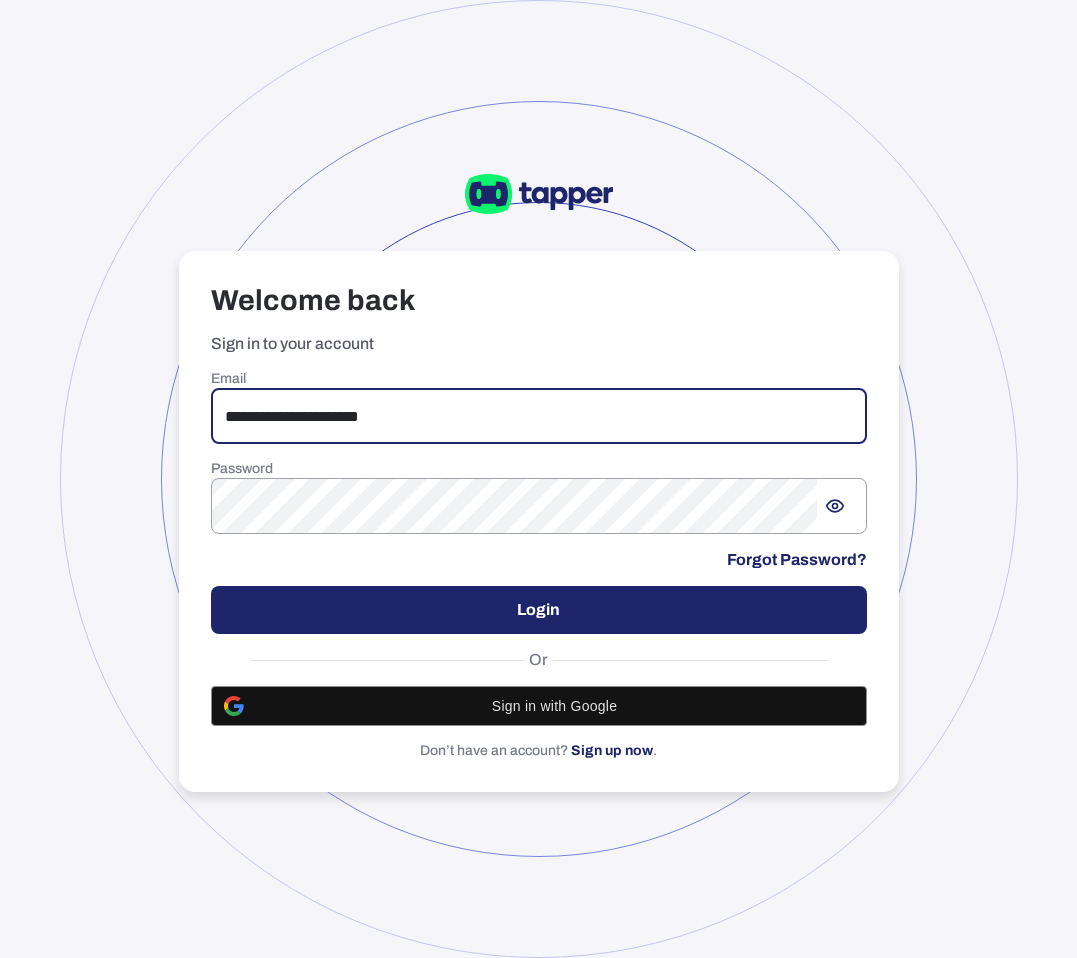 click on "**********" at bounding box center [539, 416] 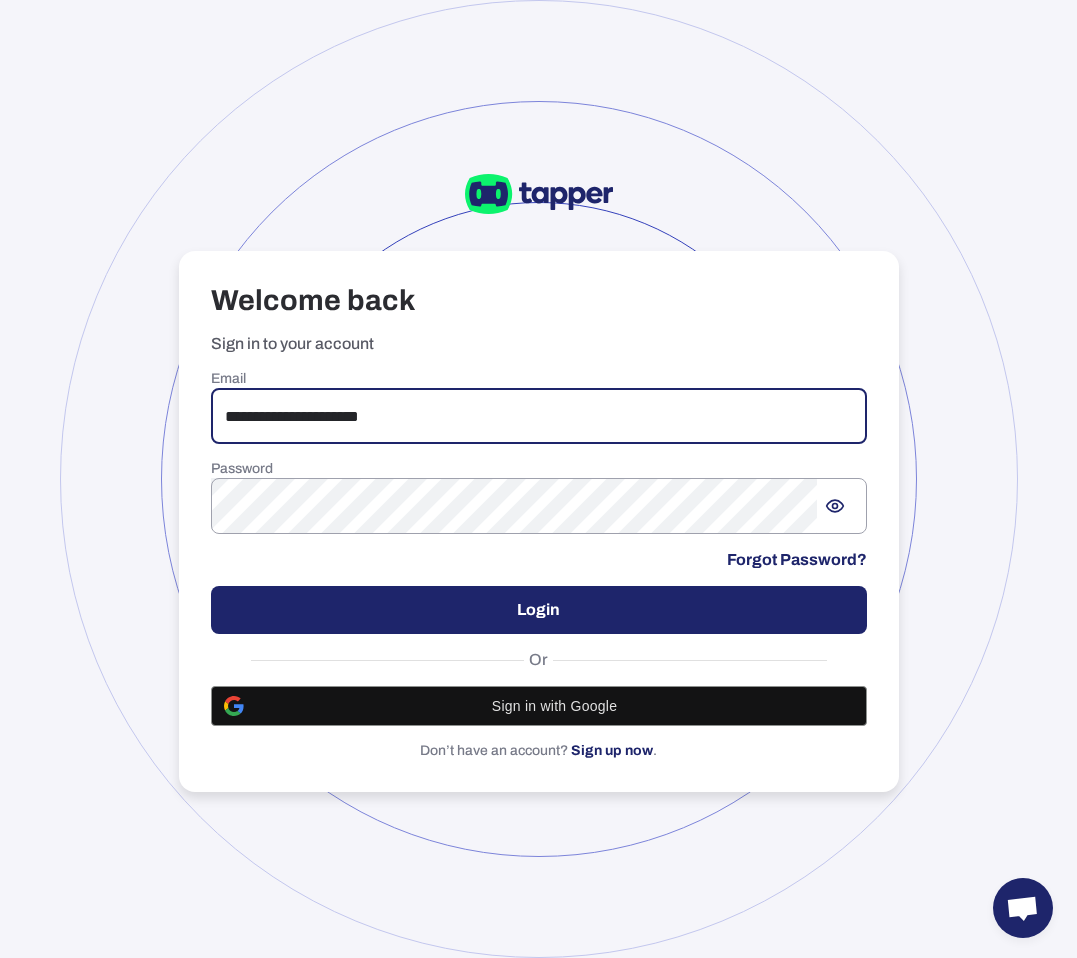 type on "**********" 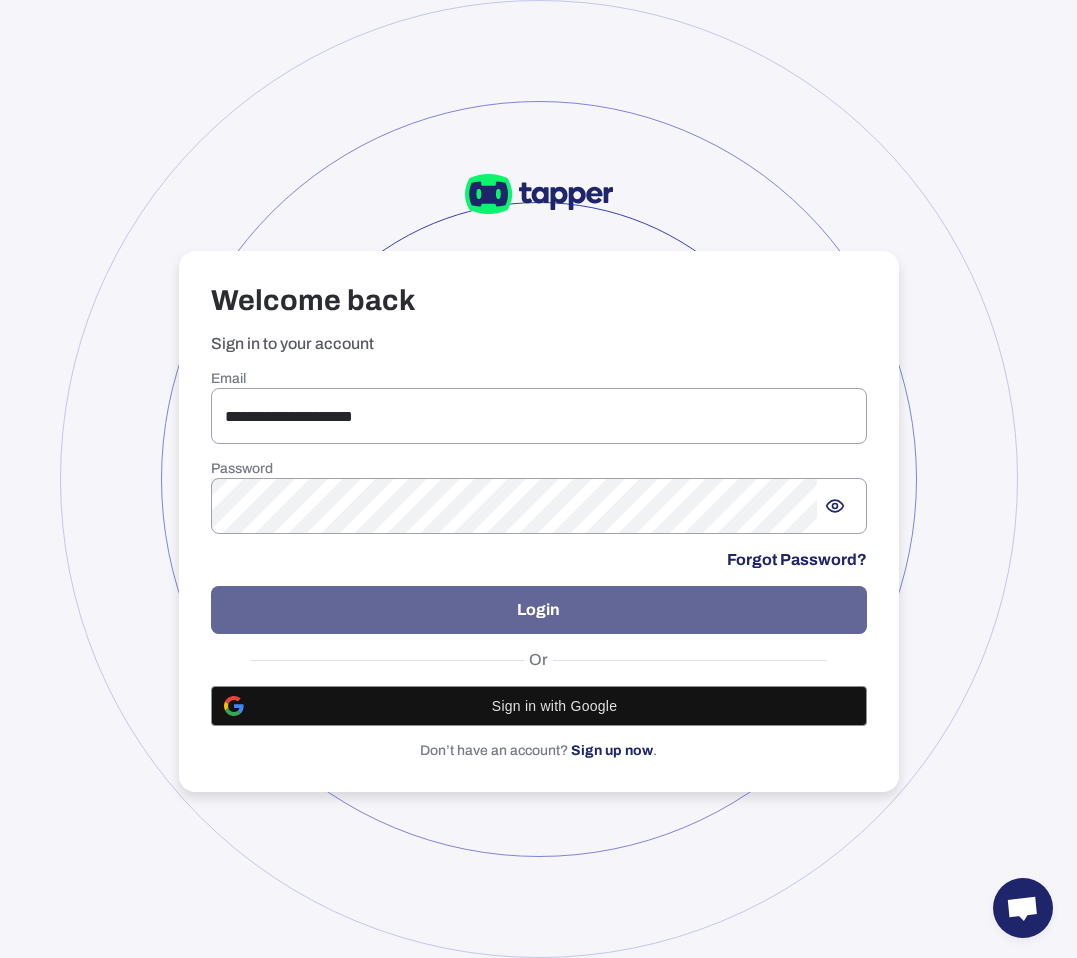 click on "Login" at bounding box center (539, 610) 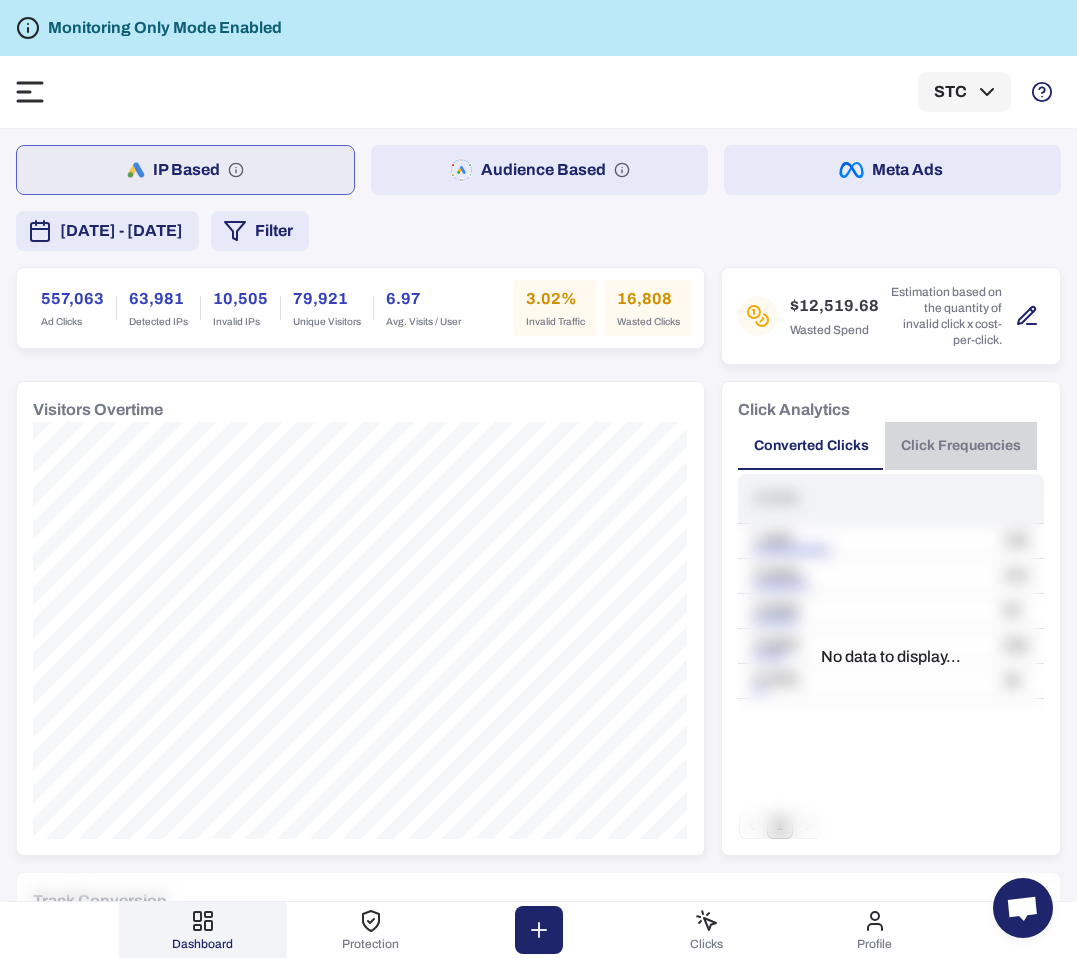 click on "Click Frequencies" at bounding box center (961, 446) 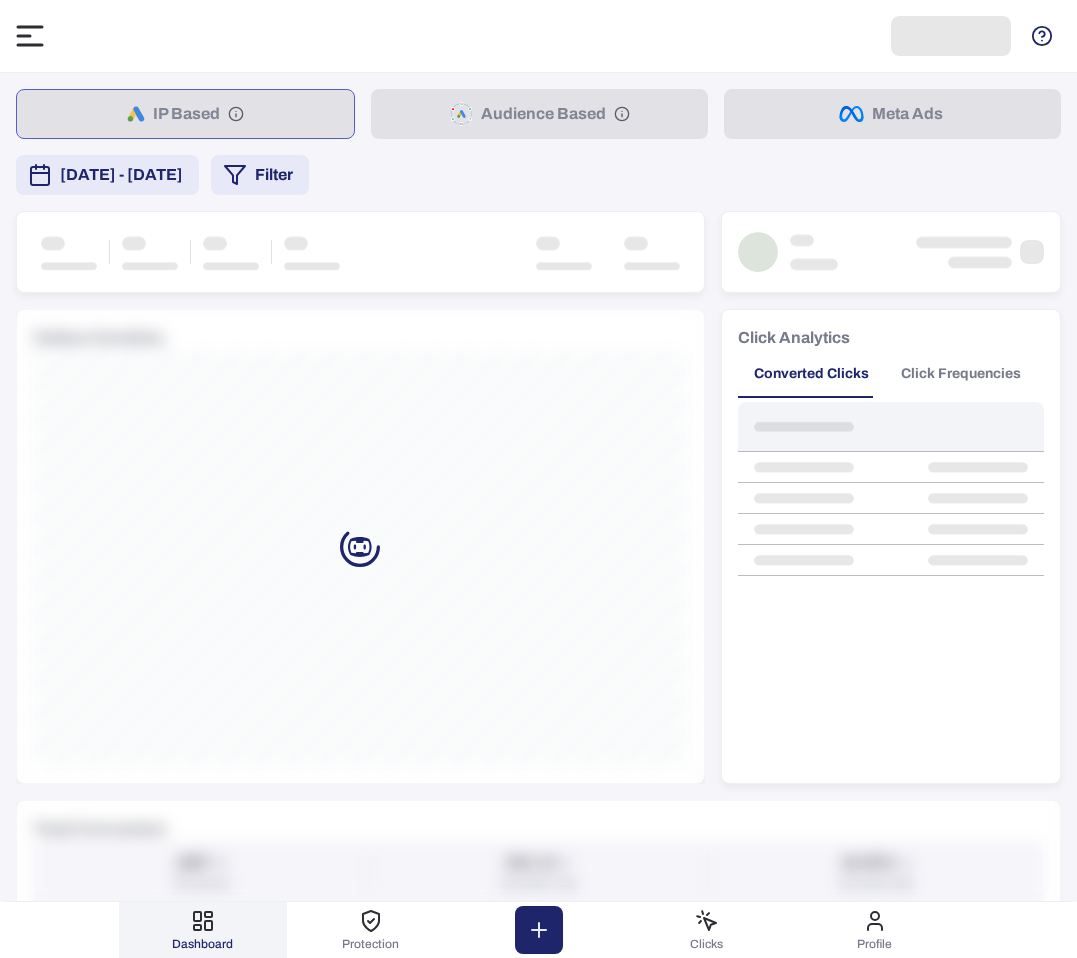 scroll, scrollTop: 0, scrollLeft: 0, axis: both 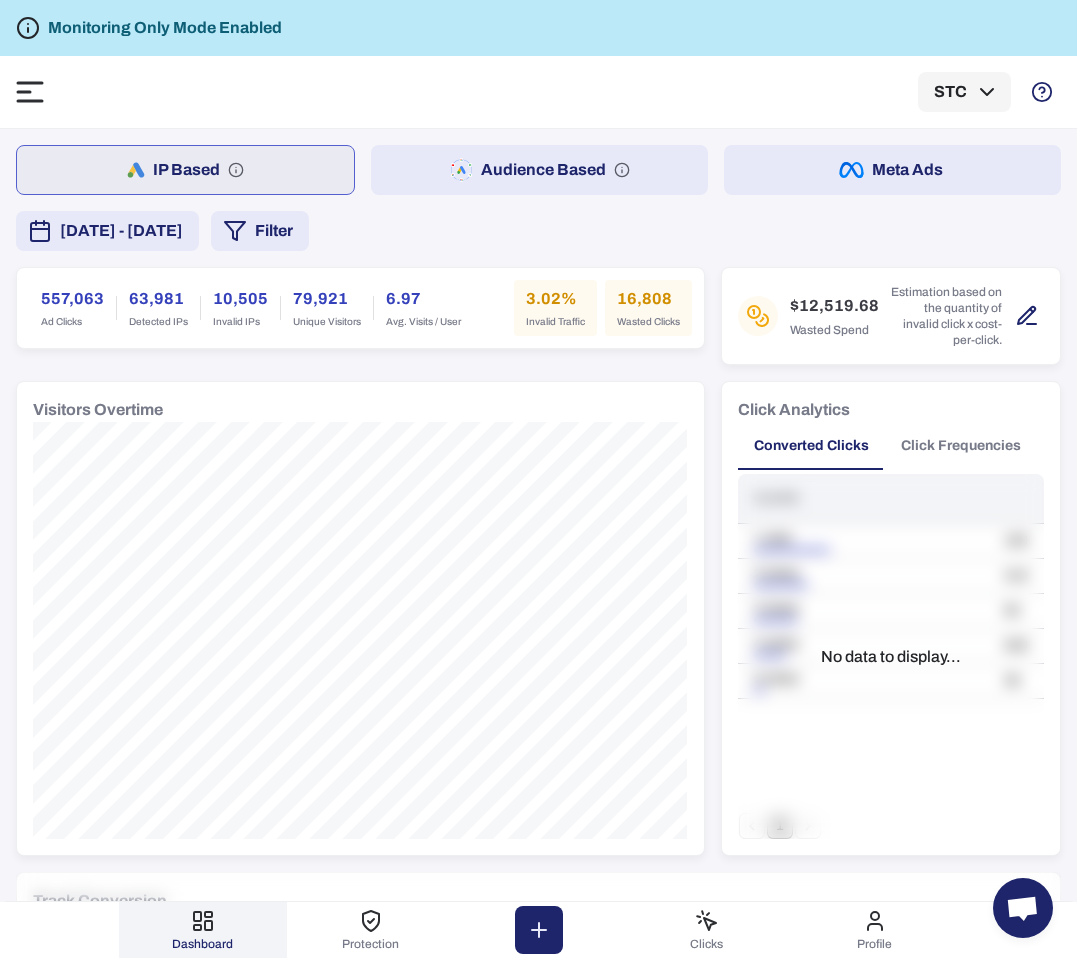 click on "IP Based Audience Based Meta Ads July 29, 2025 - August 4, 2025 Filter 557,063 Ad Clicks 63,981 Detected IPs 10,505 Invalid IPs 79,921 Unique Visitors 6.97 Avg. Visits / User 3.02% Invalid Traffic 16,808 Wasted Clicks $12,519.68 Wasted Spend Estimation based on the quantity of invalid click x cost-per-click. Visitors Overtime Click Analytics Converted Clicks Click Frequencies Clicks 1 click 100 2 clicks 410 3 clicks 50 4 clicks 530 5 clicks 36 1 No data to display... Track Conversion 1857 Conversions 232.13 Conversion / Day 18.93% Conversion Rate Conversion Analysis No data to display... Invalid Traffic Type 10,748 Geographical Inconsistency 8059 /  75% Aborted Ad Click 2252 /  21% Threat 230 /  2% Data Center 154 /  1% Bounced 29 /  0% Ad Click Limit Exceeded 24 /  0% Invalid Traffic Analytics Keywords Campaigns Placements Countries Devices Keyword Match type Total visits Invalid visits Invalid rate iot solutions Exact 1,756 1,727 98.35% computer data storage Phrase 1,103 1,071 97.1% Phrase 751 723 96.27% 1" at bounding box center (538, 938) 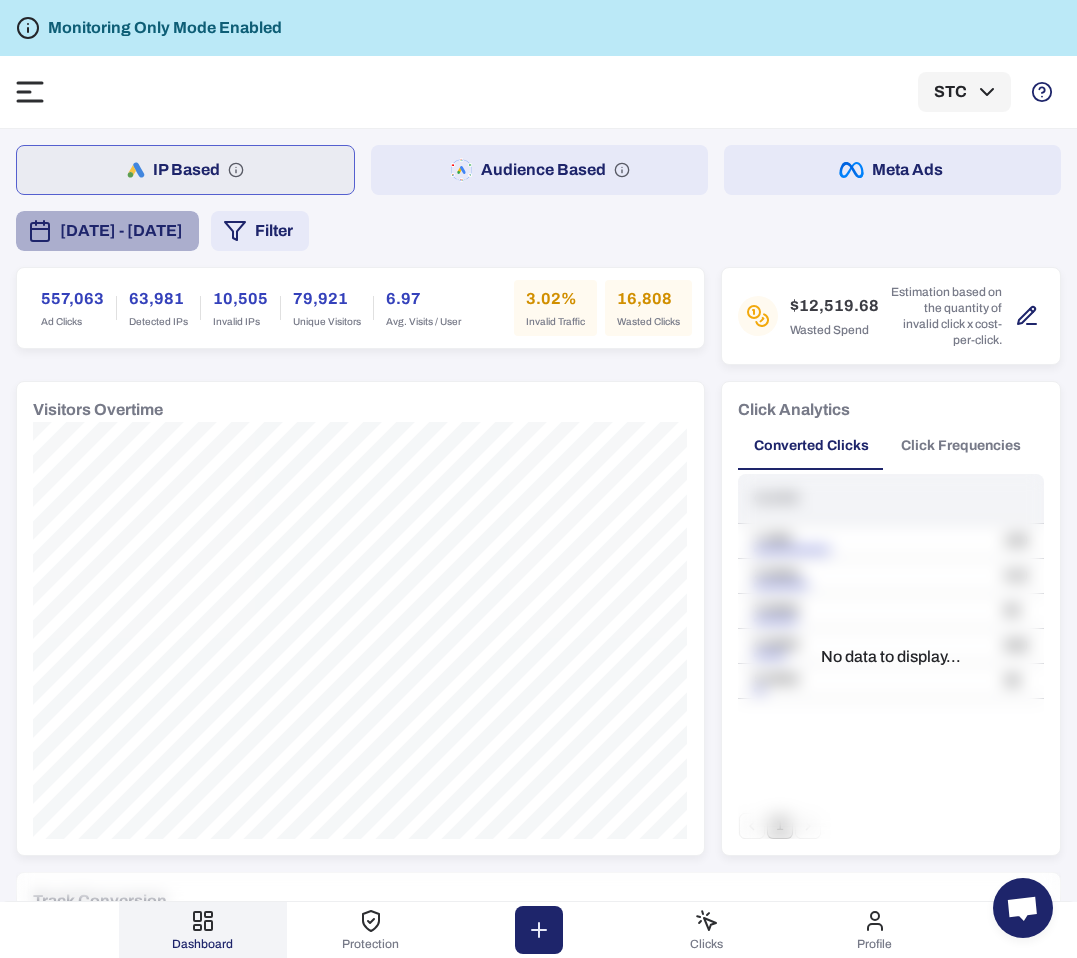 click on "July 29, 2025 - August 4, 2025" at bounding box center (121, 231) 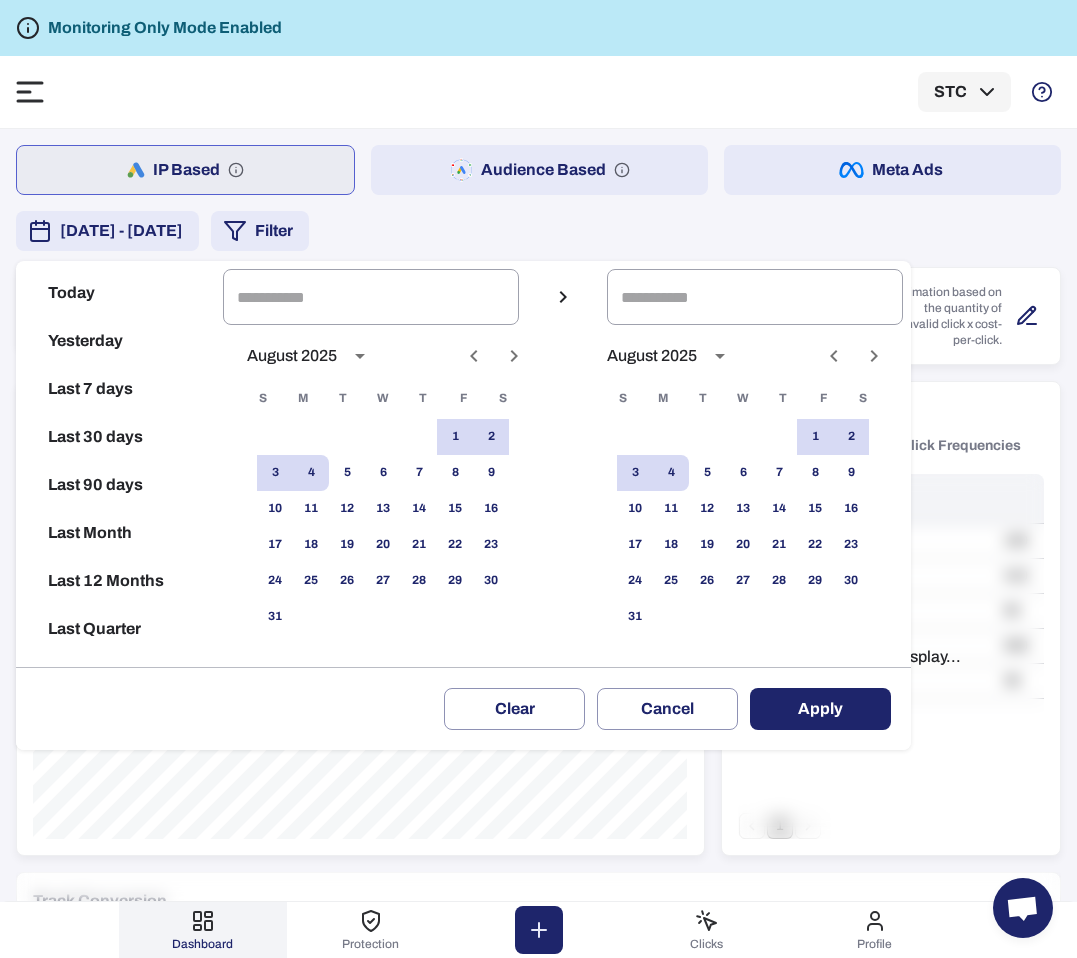 click 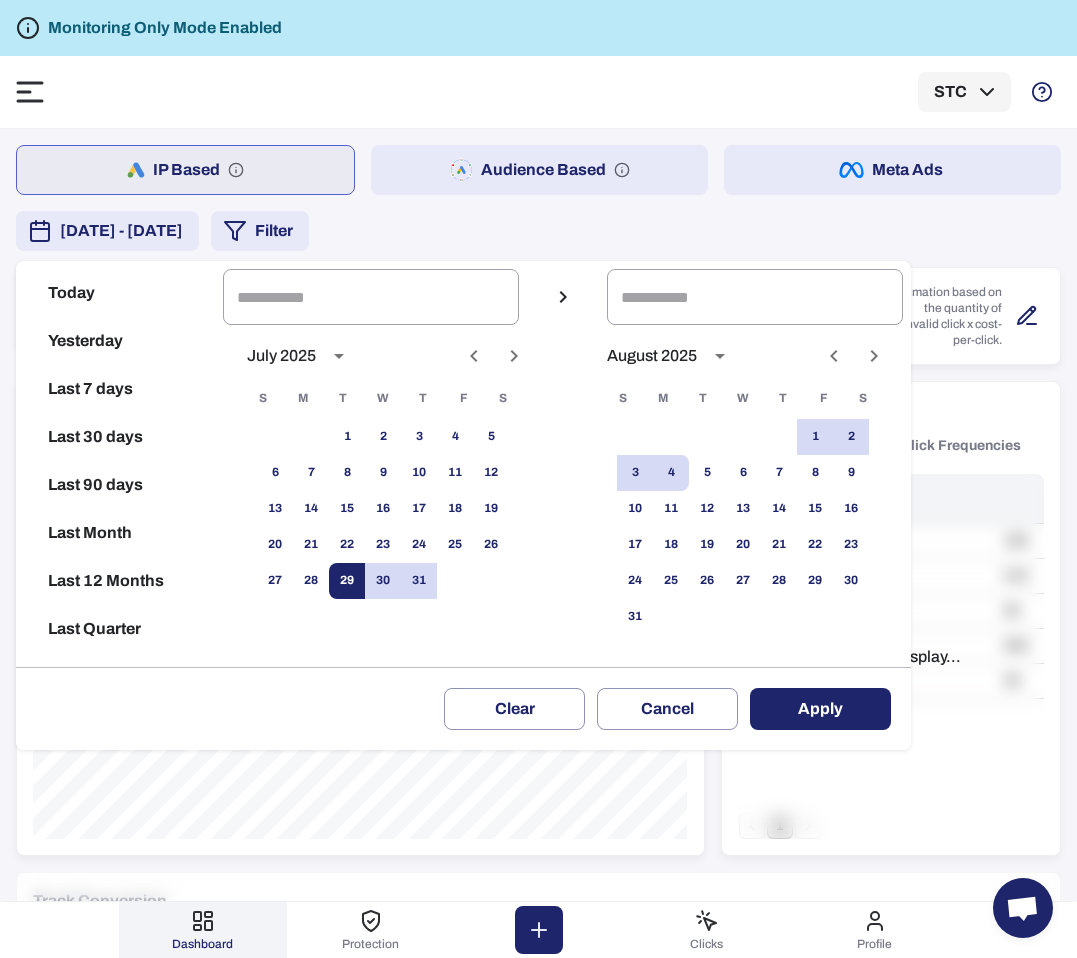click on "29" at bounding box center [347, 581] 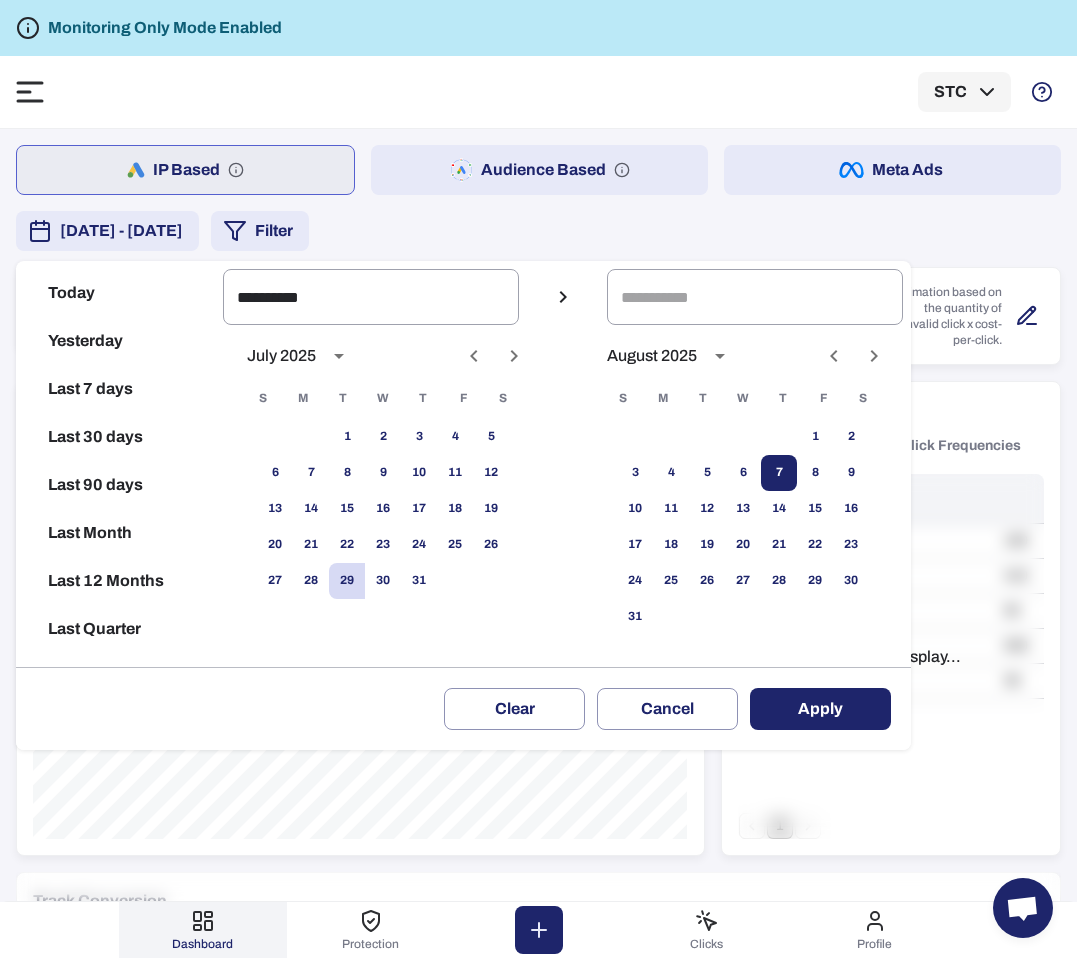 click on "7" at bounding box center (779, 473) 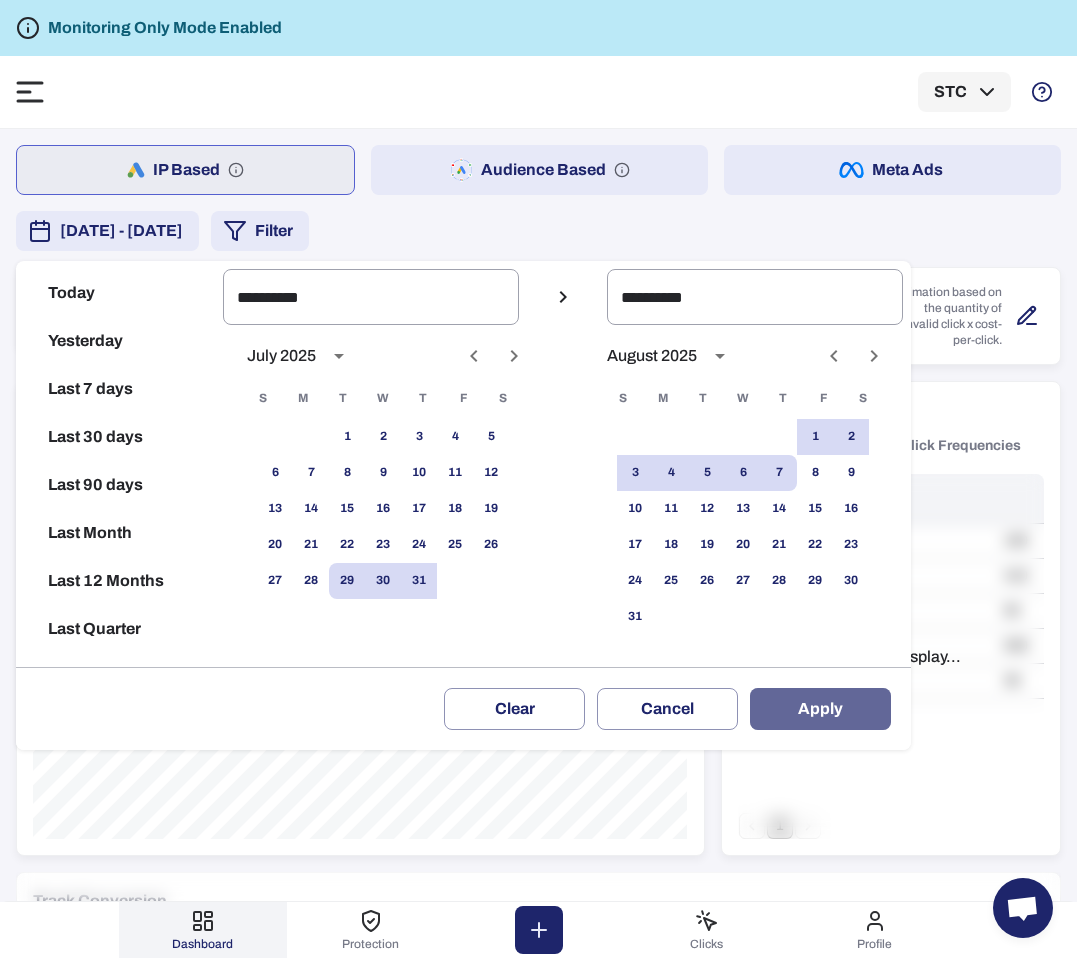 click on "Apply" at bounding box center (820, 709) 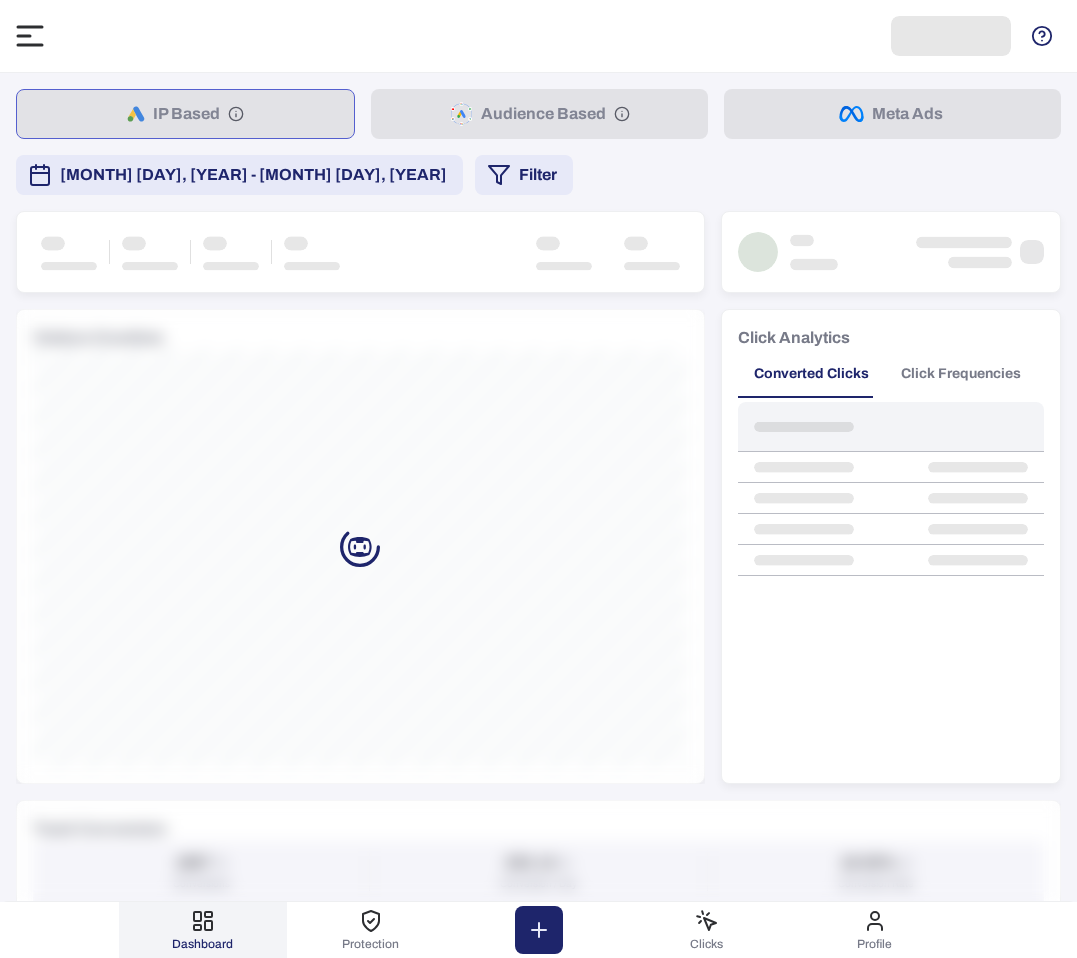 scroll, scrollTop: 0, scrollLeft: 0, axis: both 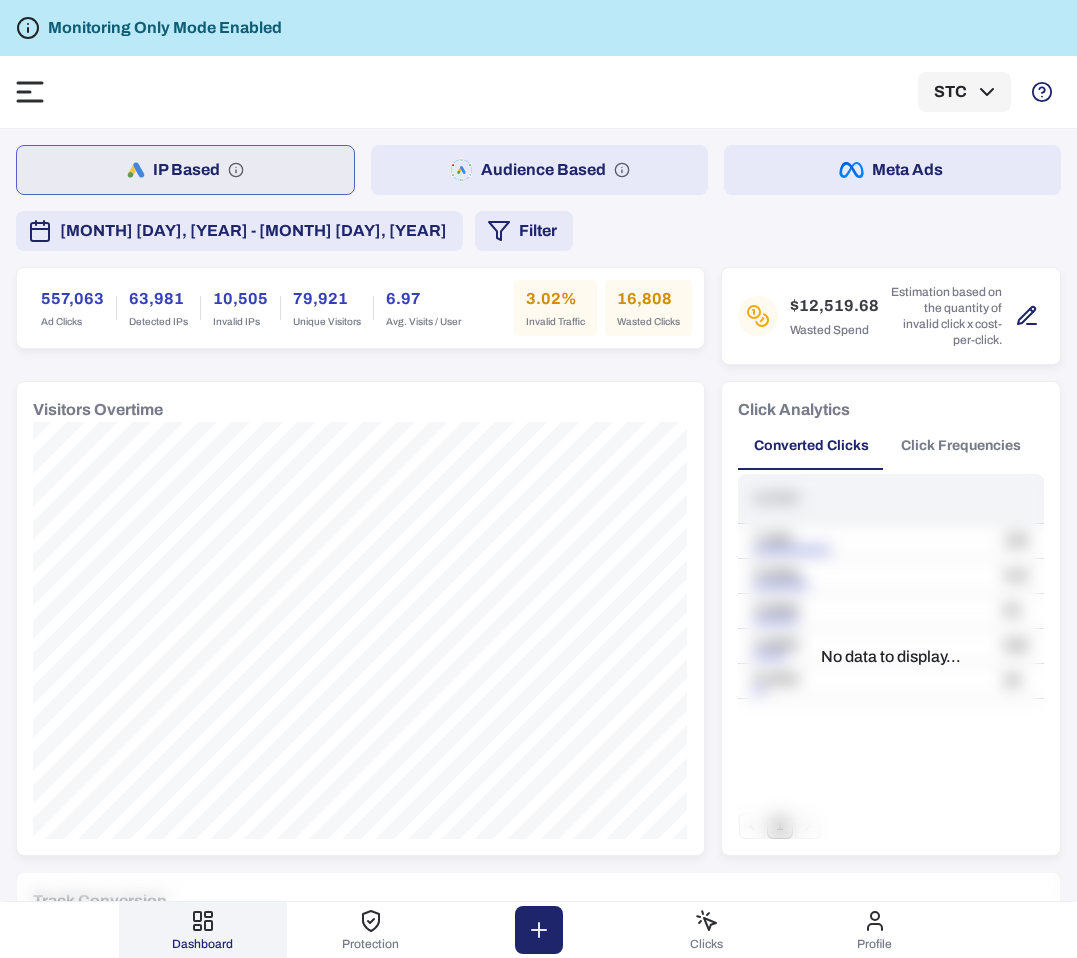 click on "July 29, 2025 - August 7, 2025" at bounding box center [253, 231] 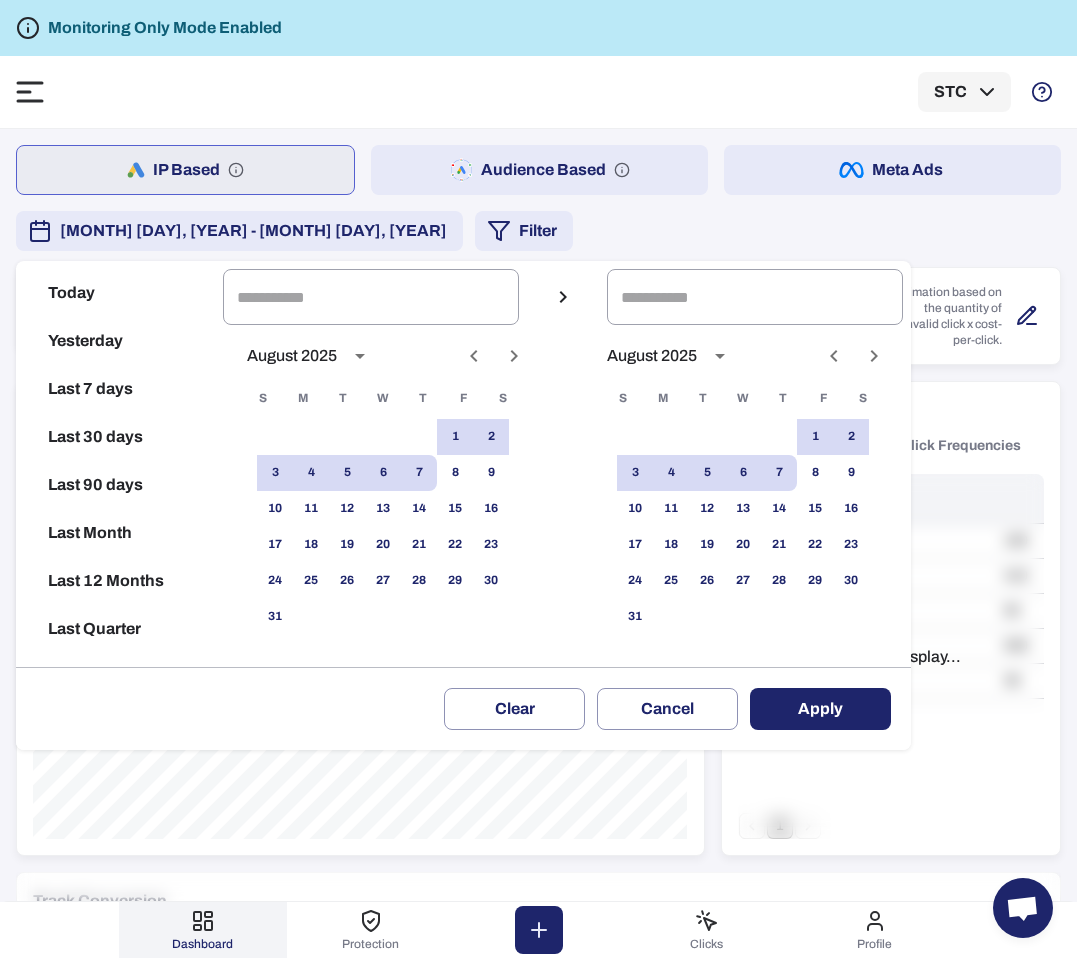 click at bounding box center (538, 479) 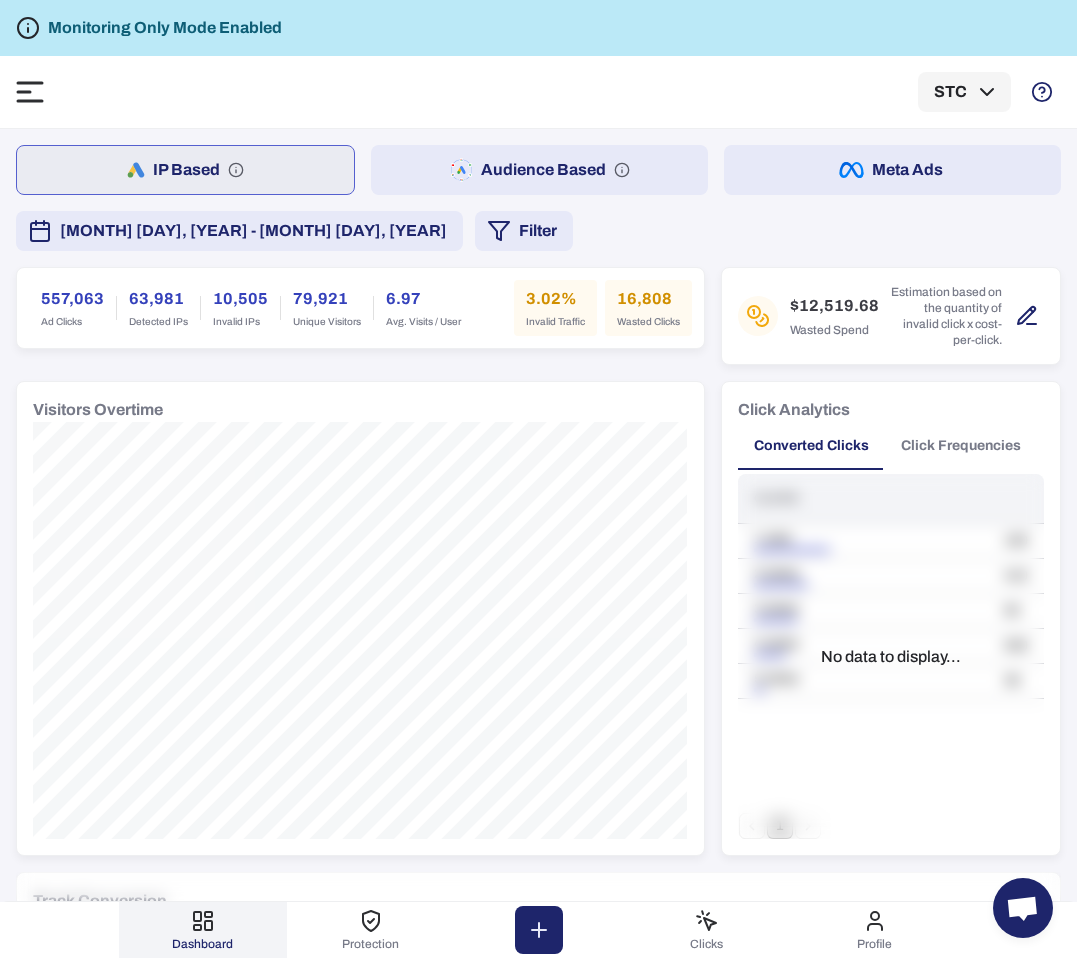 click on "Dashboard STC" at bounding box center [538, 92] 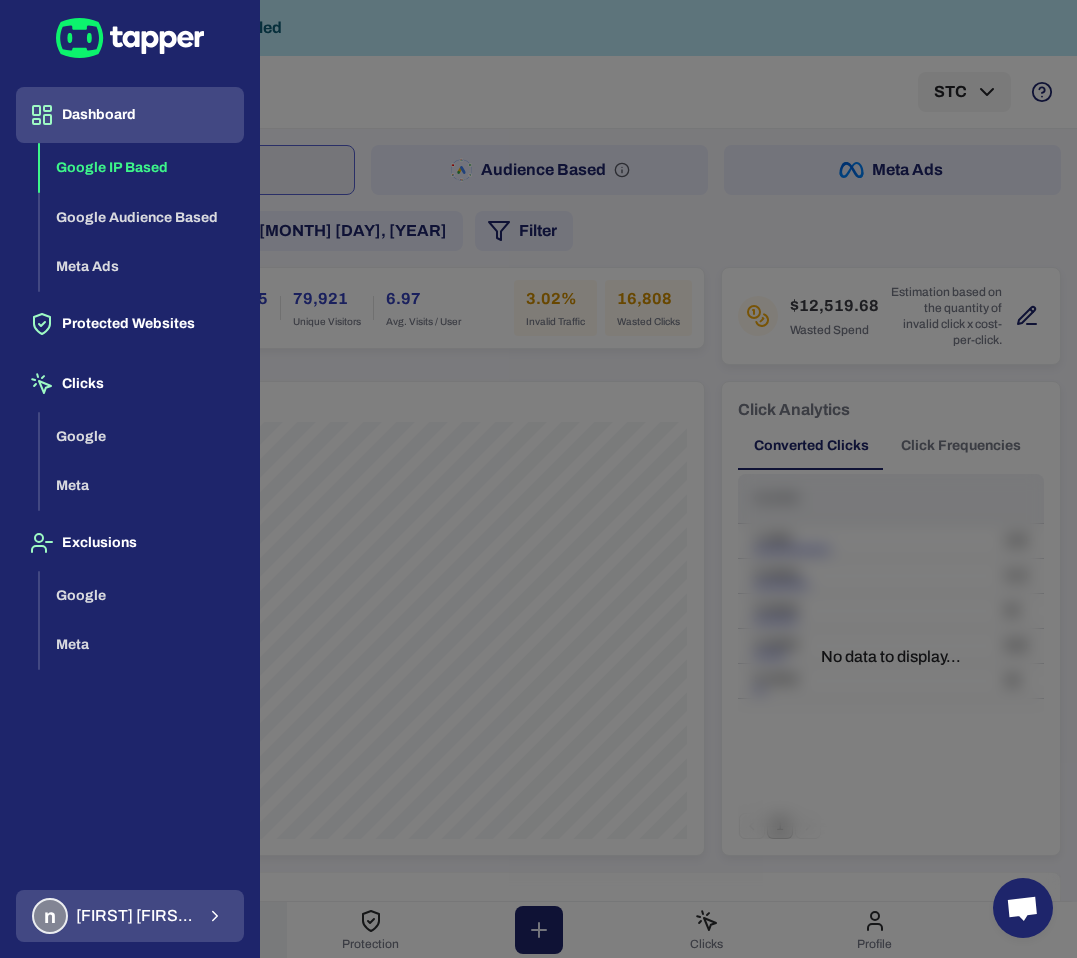 click on "n naif   almoneef" at bounding box center [113, 916] 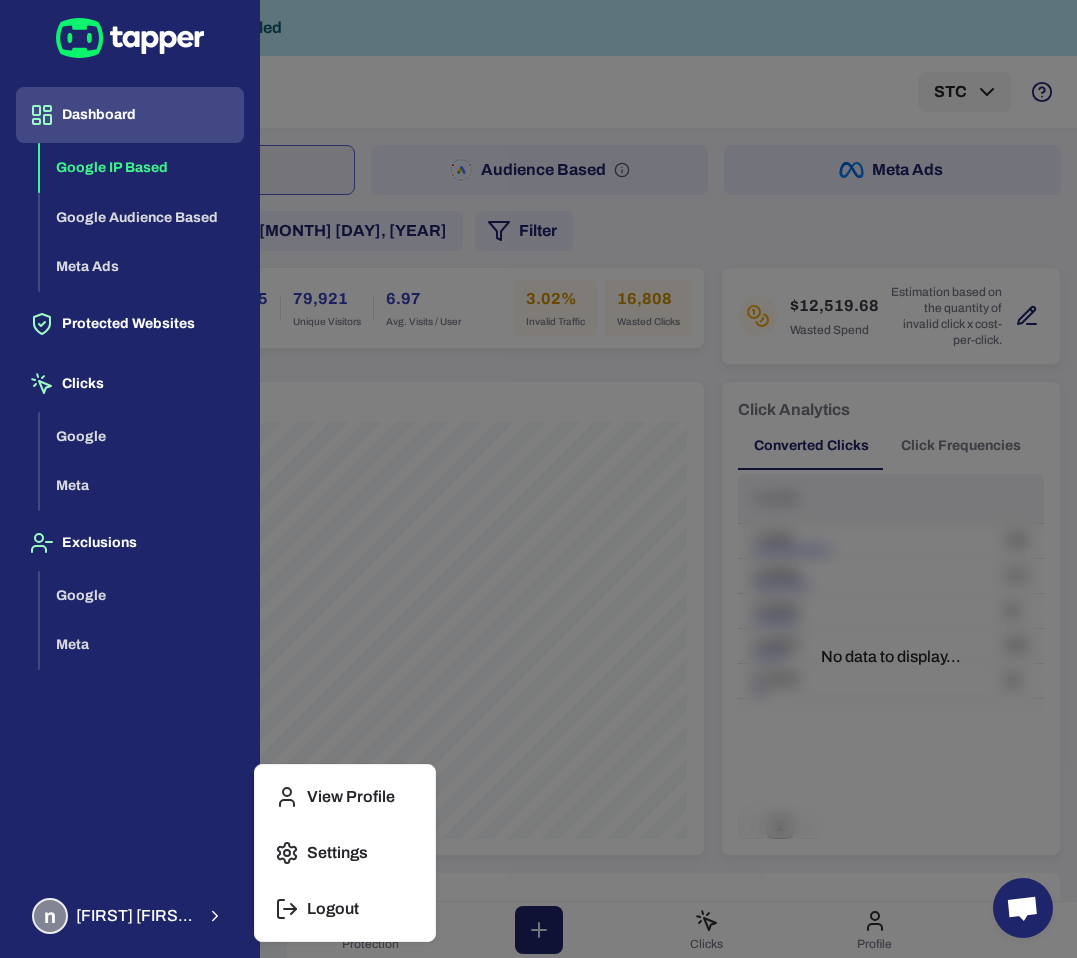 click on "Logout" at bounding box center [345, 909] 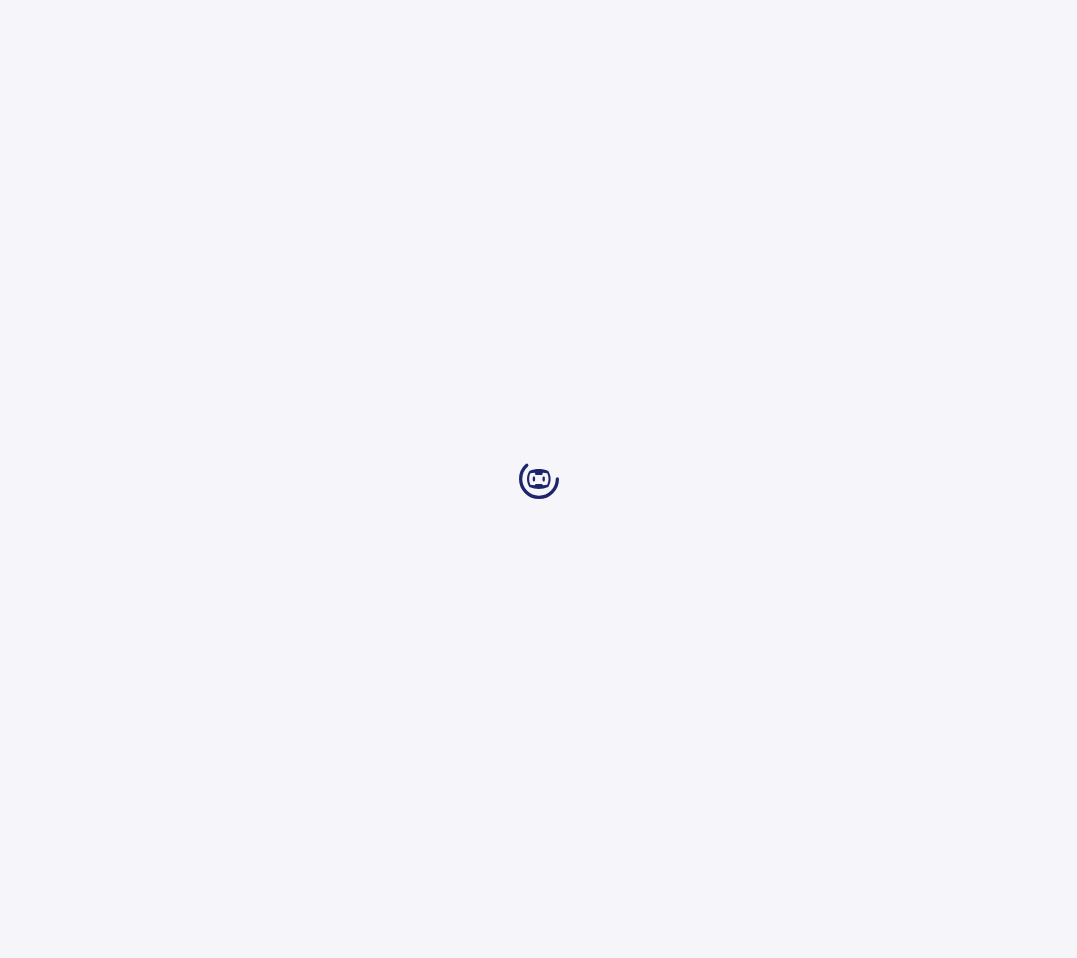 scroll, scrollTop: 0, scrollLeft: 0, axis: both 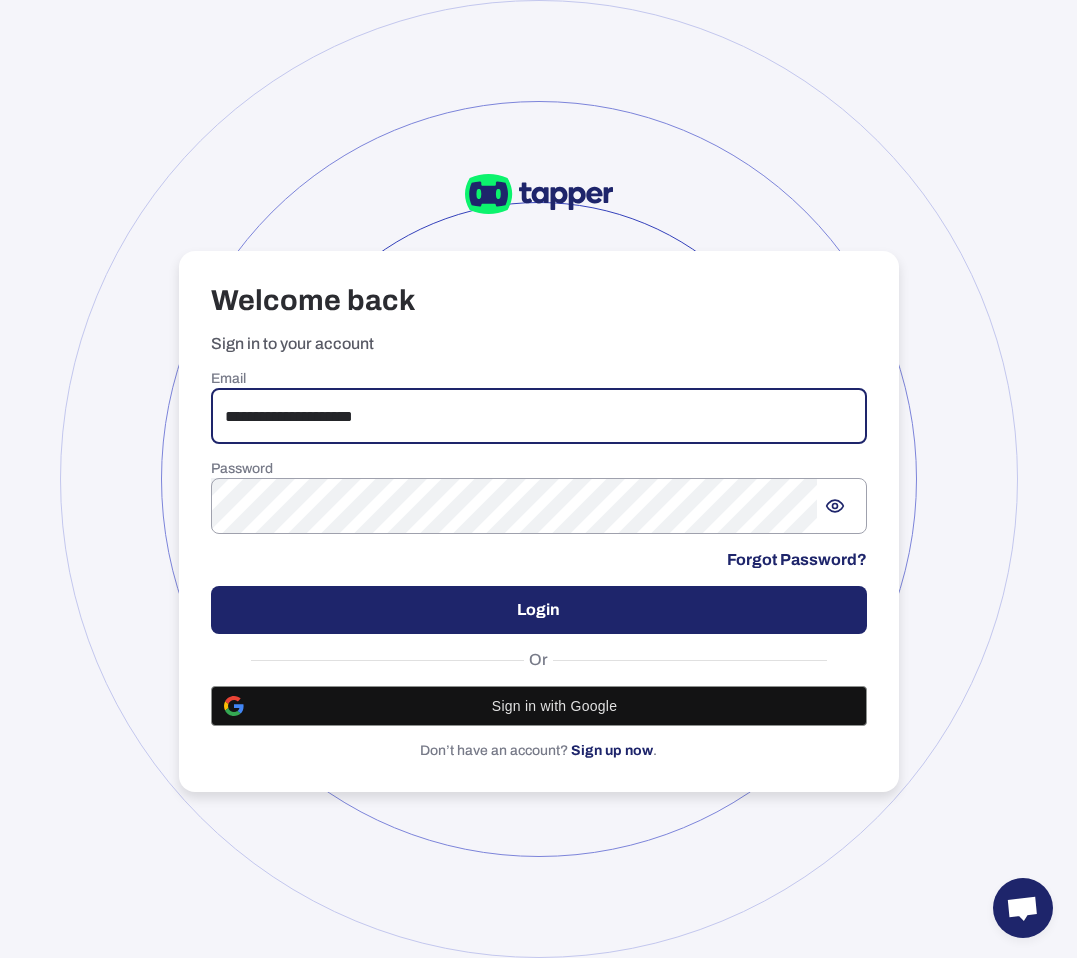 click on "**********" at bounding box center [539, 416] 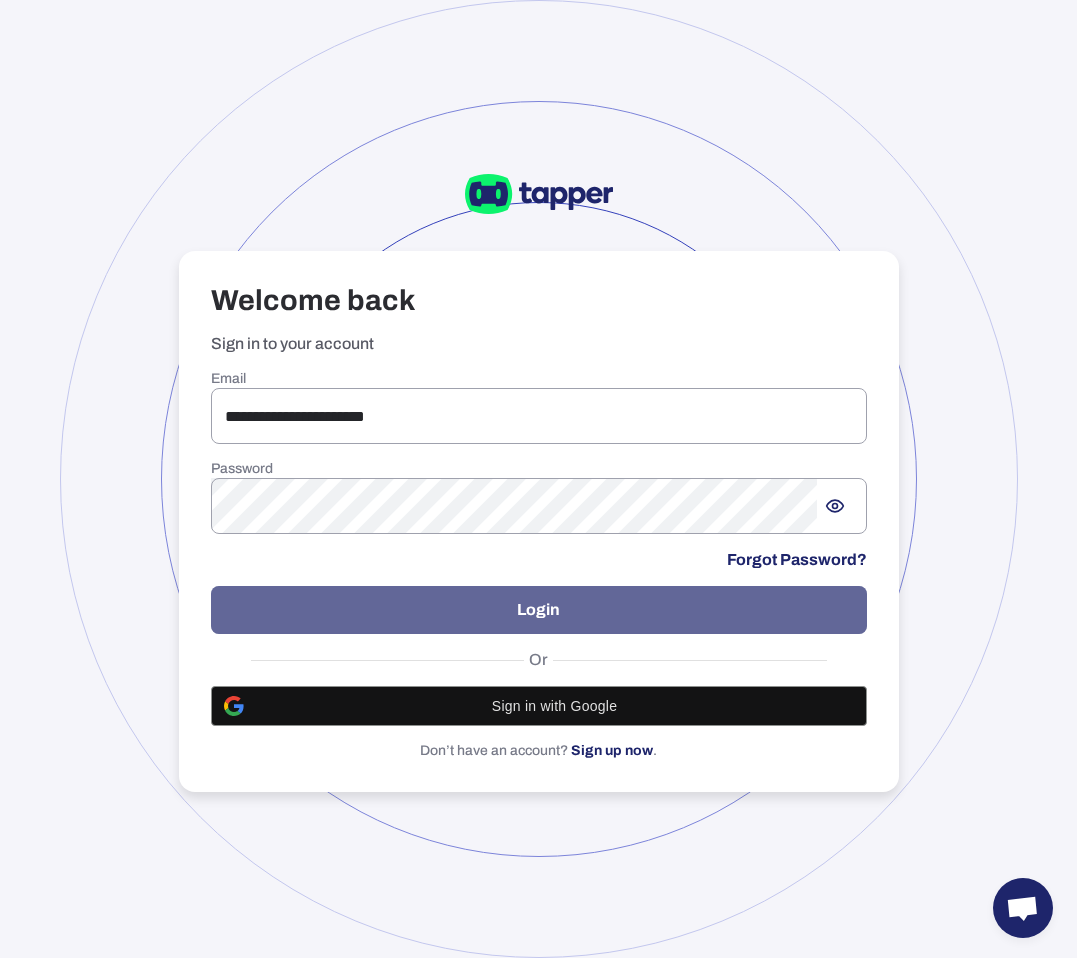 click on "Login" at bounding box center (539, 610) 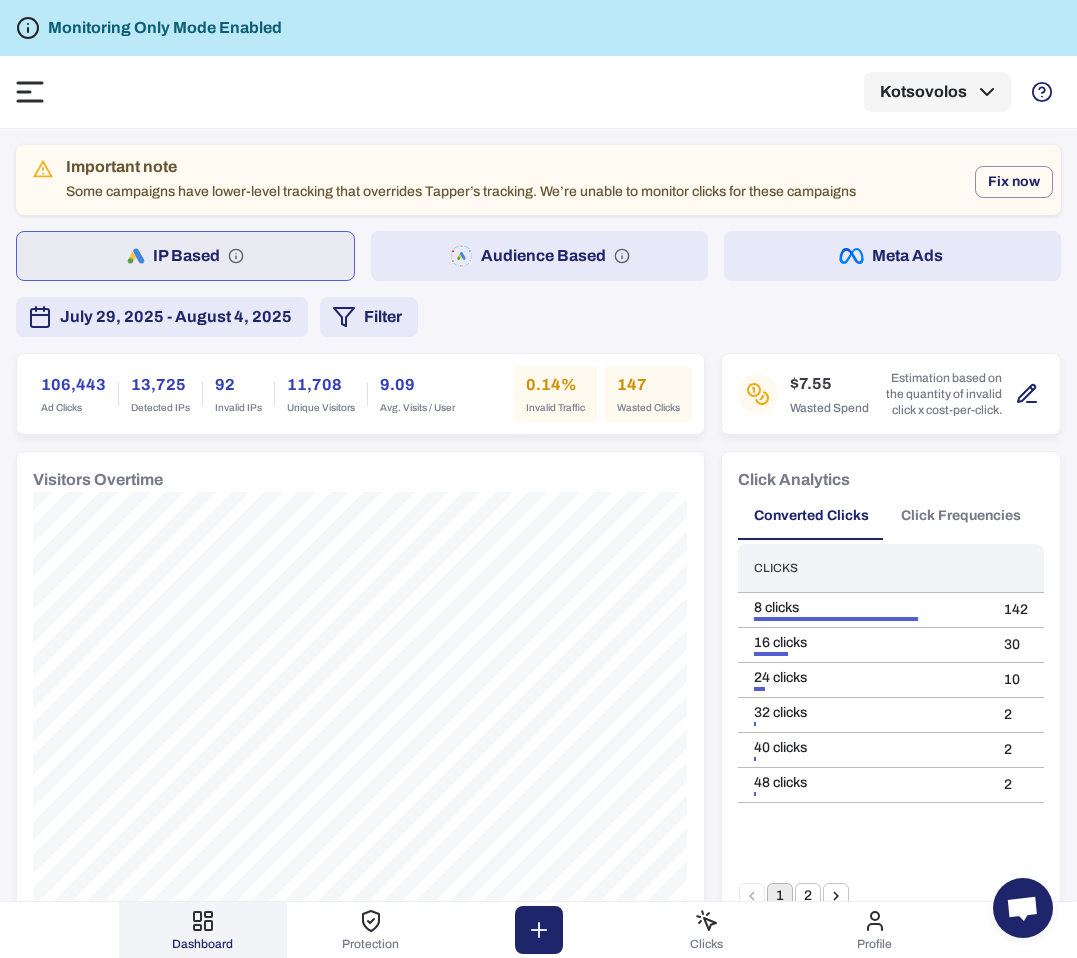click on "Audience Based" at bounding box center [539, 256] 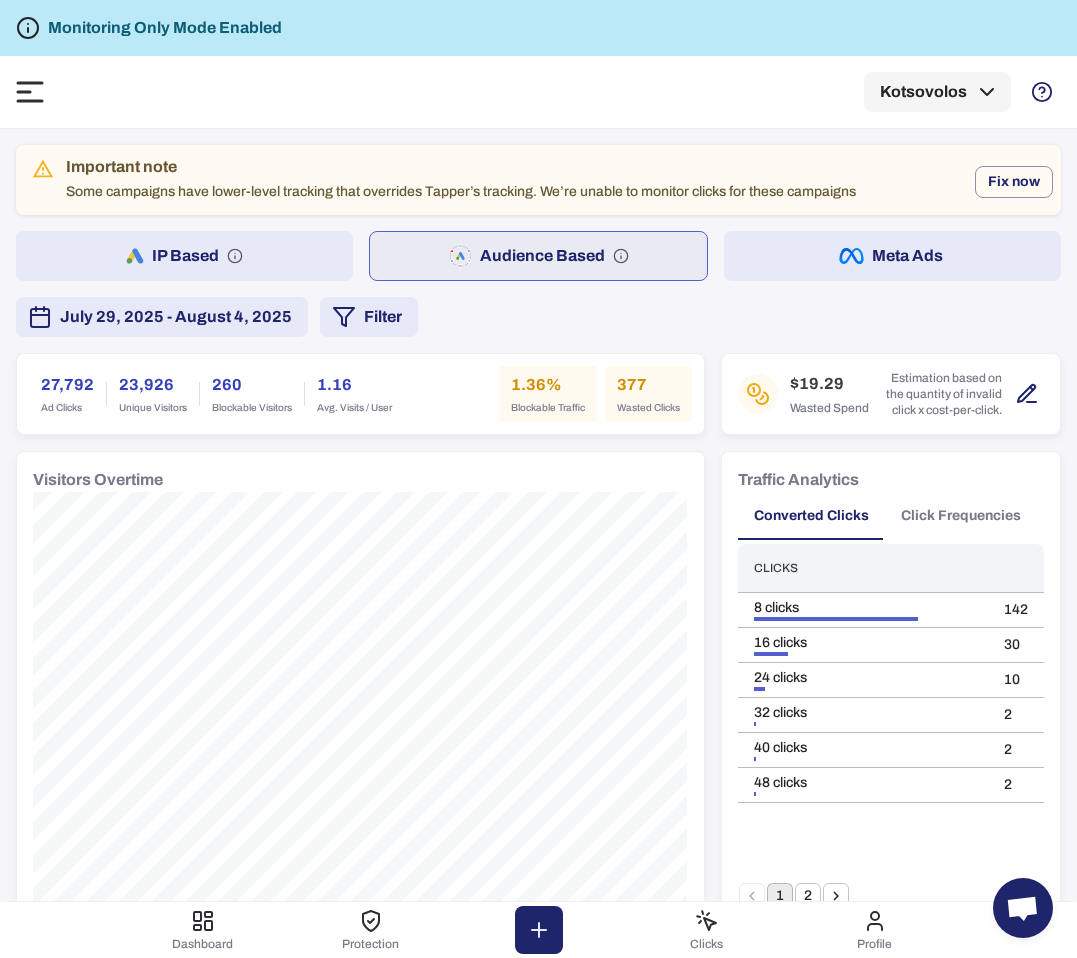 click on "IP Based" at bounding box center [184, 256] 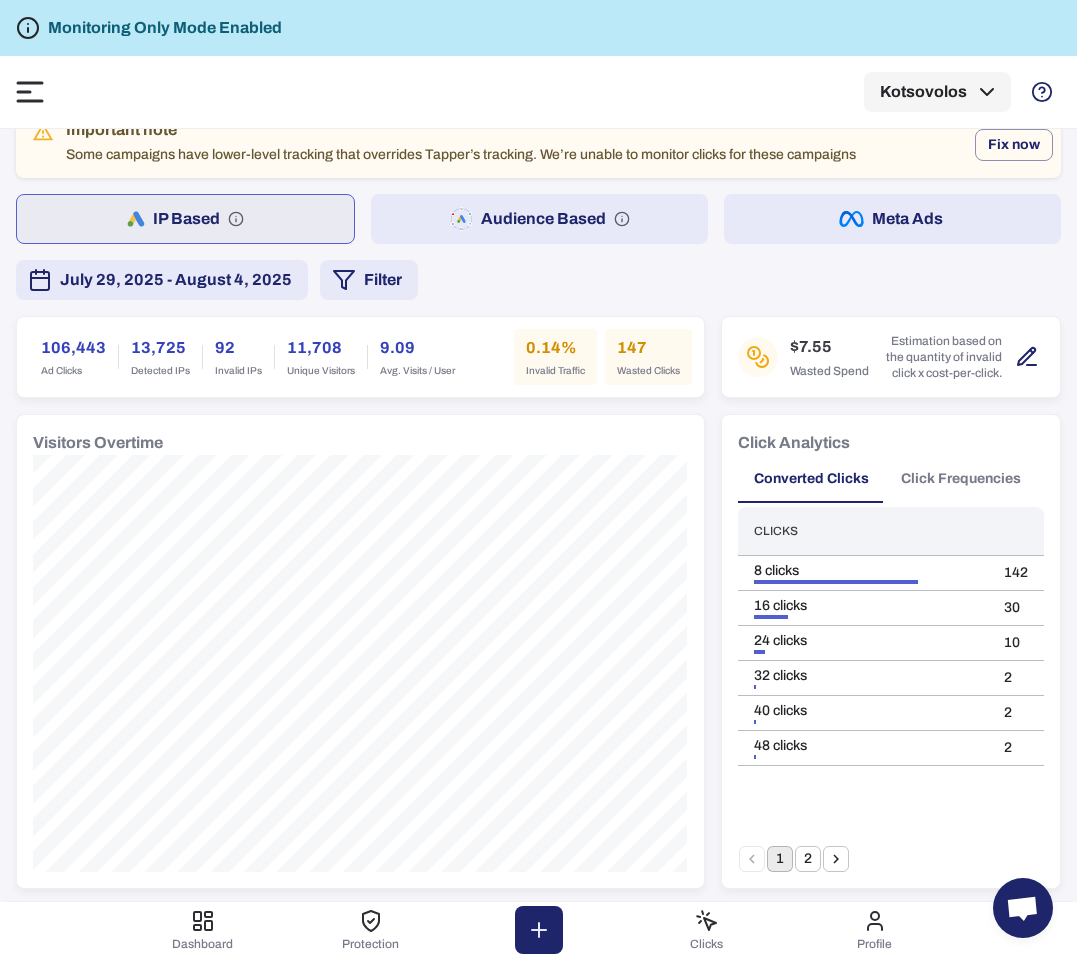 scroll, scrollTop: 38, scrollLeft: 0, axis: vertical 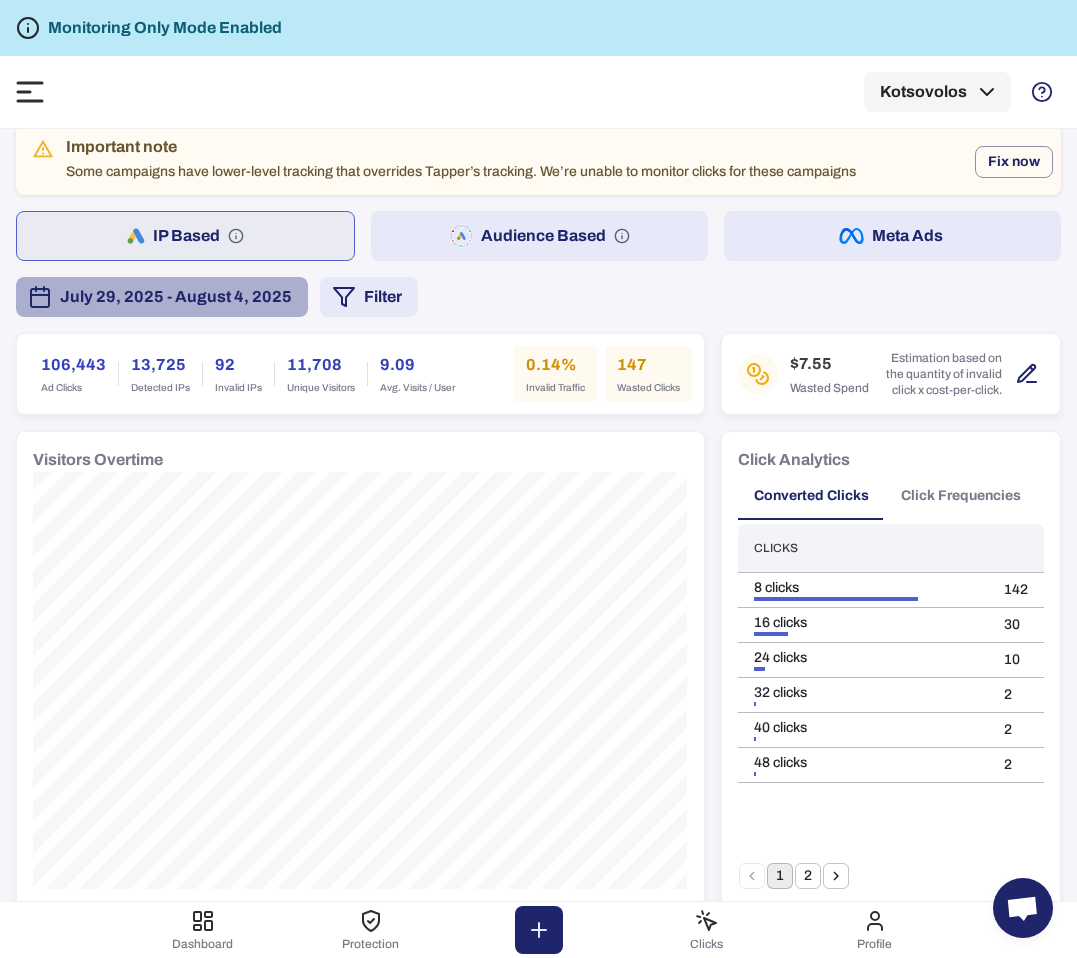 click on "July 29, 2025 - August 4, 2025" at bounding box center (176, 297) 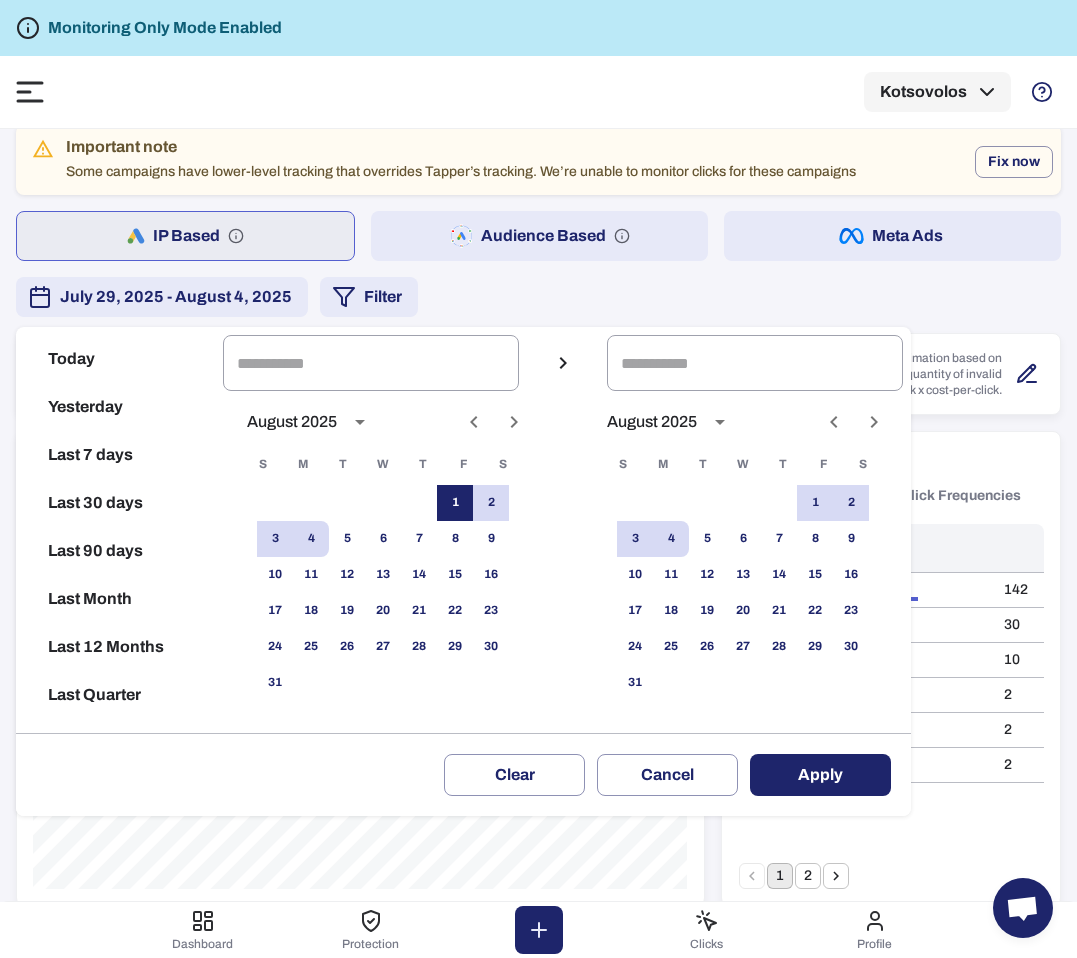 click on "1" at bounding box center [455, 503] 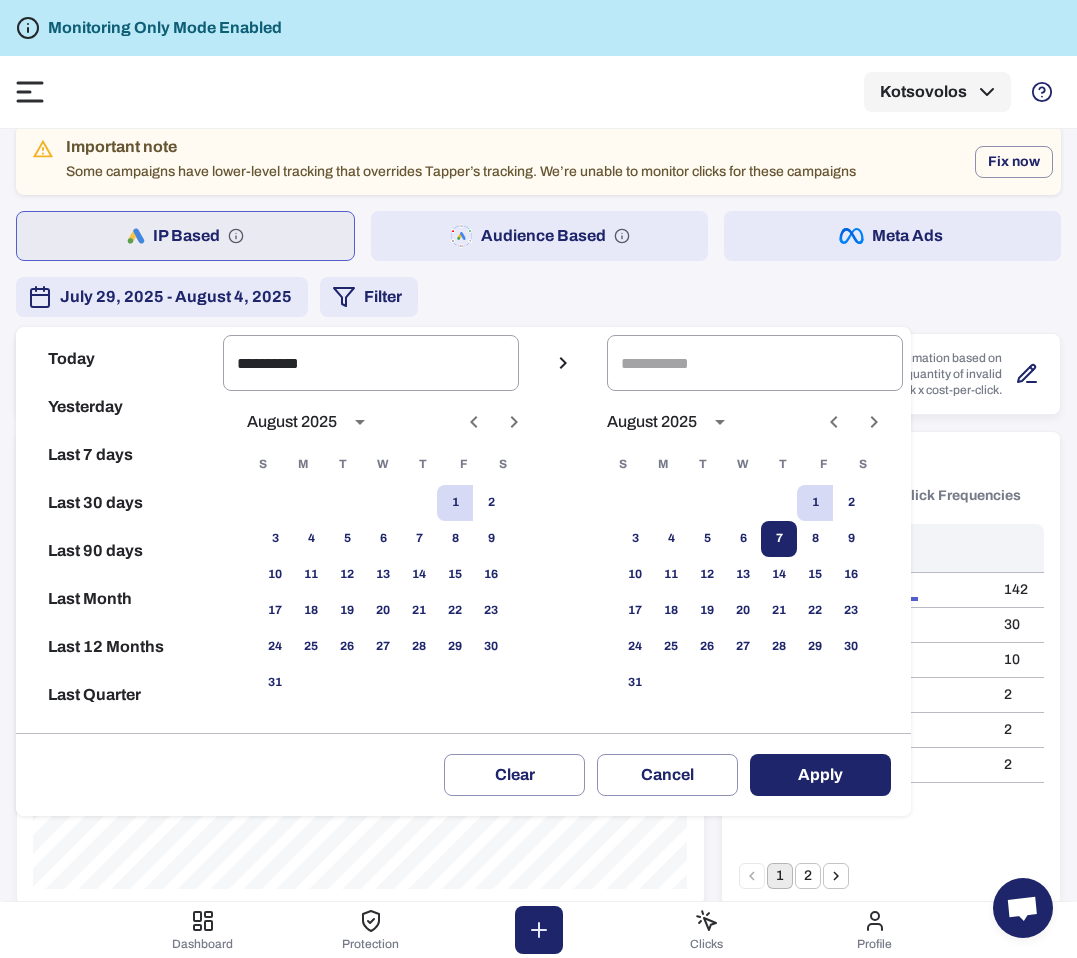 click on "7" at bounding box center (779, 539) 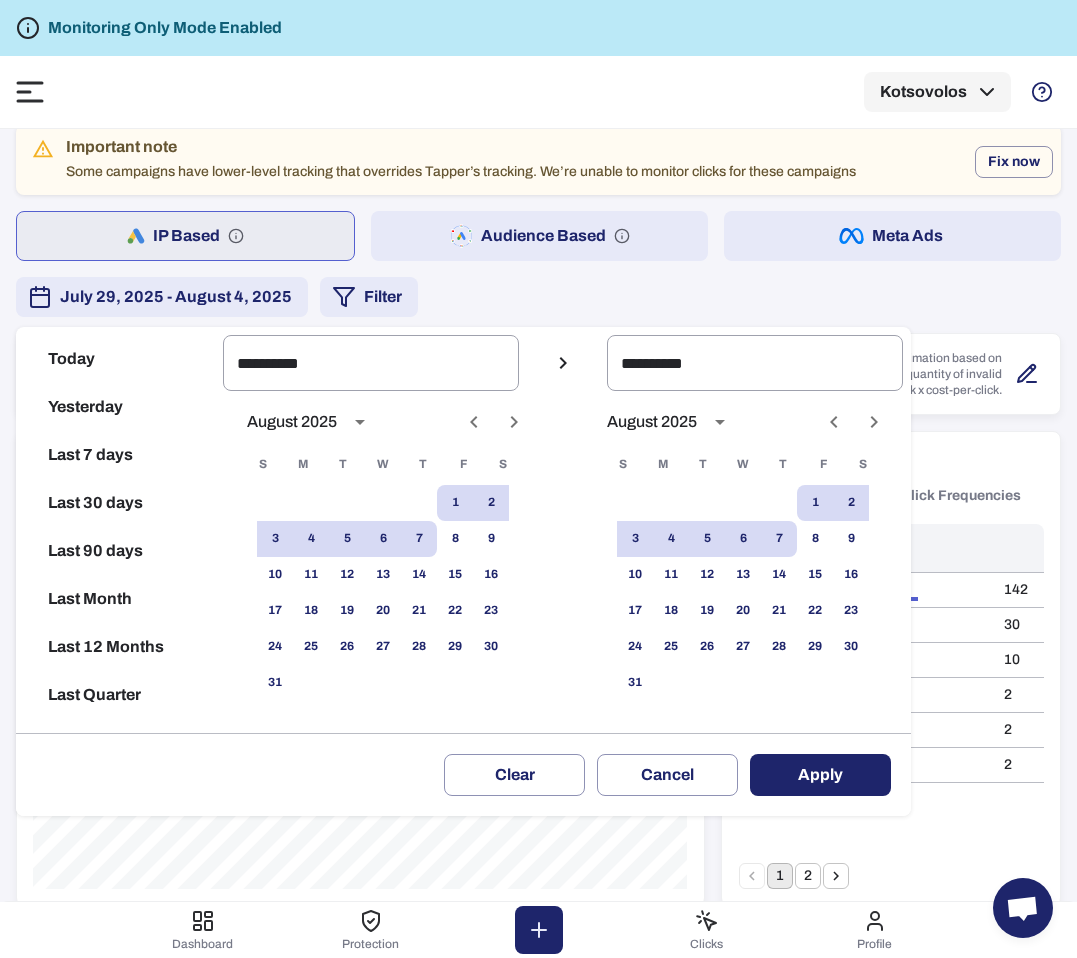 click on "Apply" at bounding box center [820, 775] 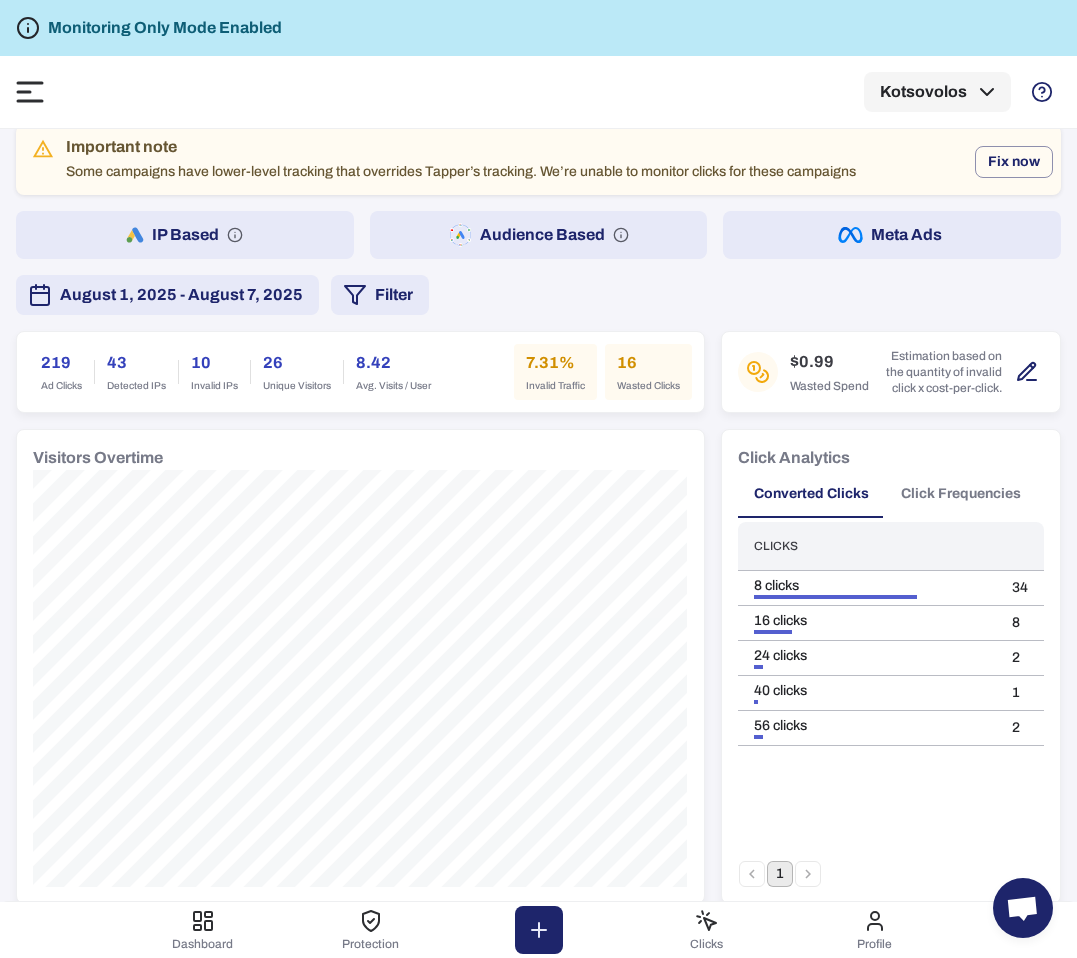 click on "IP Based" at bounding box center [185, 235] 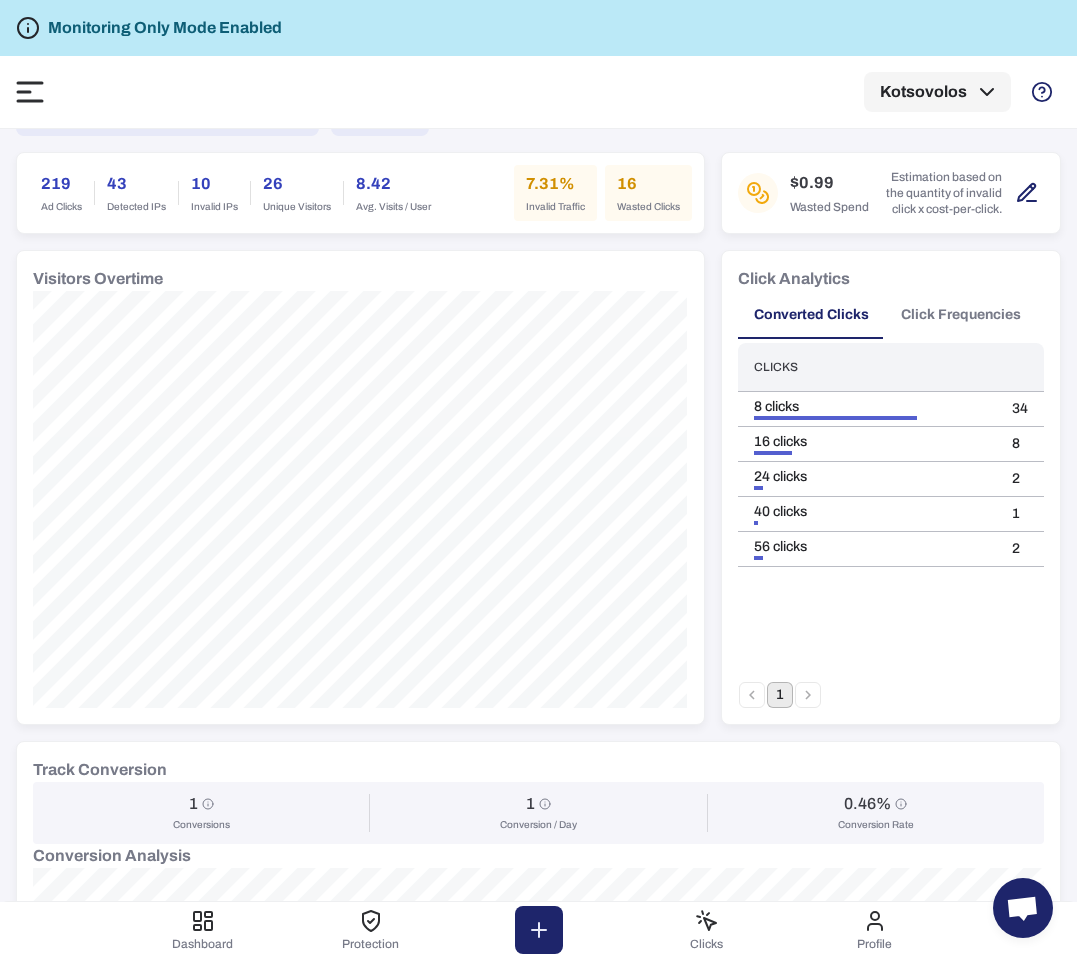 scroll, scrollTop: 0, scrollLeft: 0, axis: both 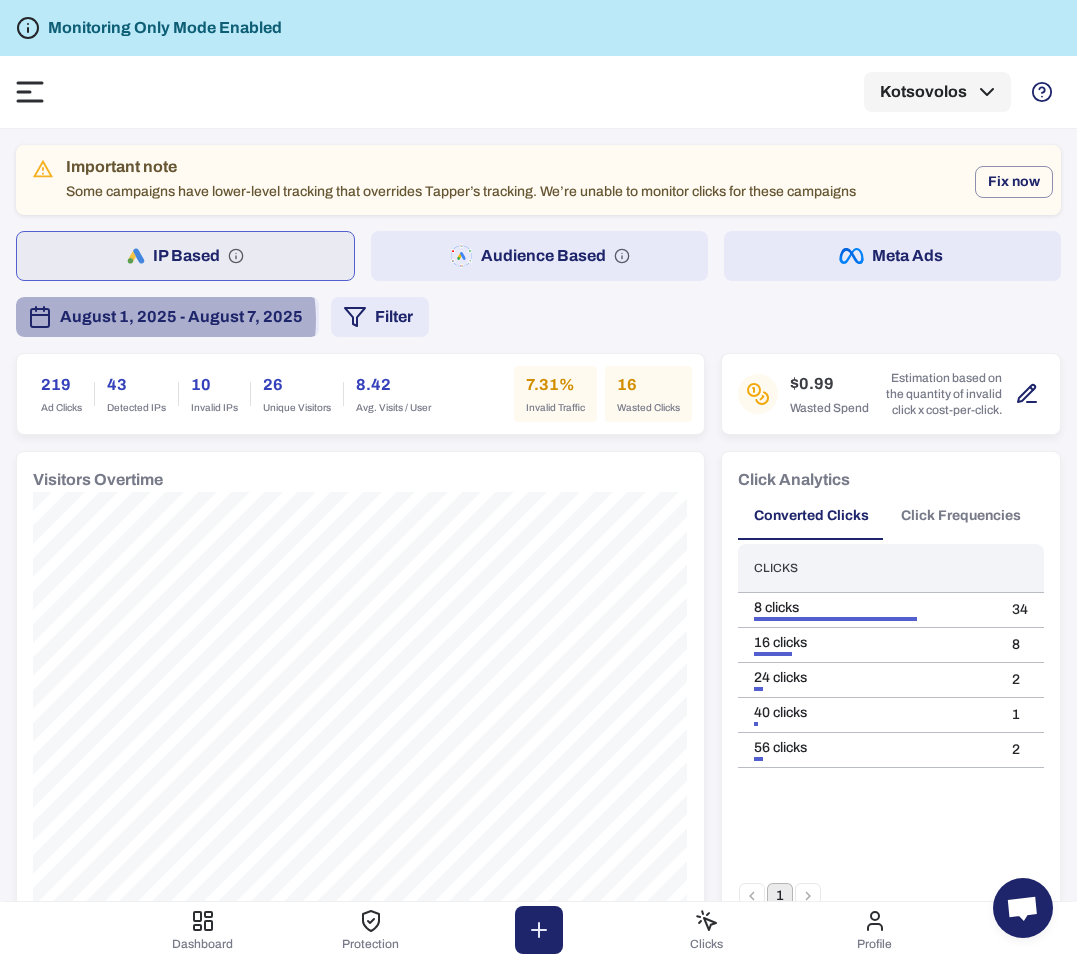 click on "August 1, 2025 - August 7, 2025" at bounding box center (181, 317) 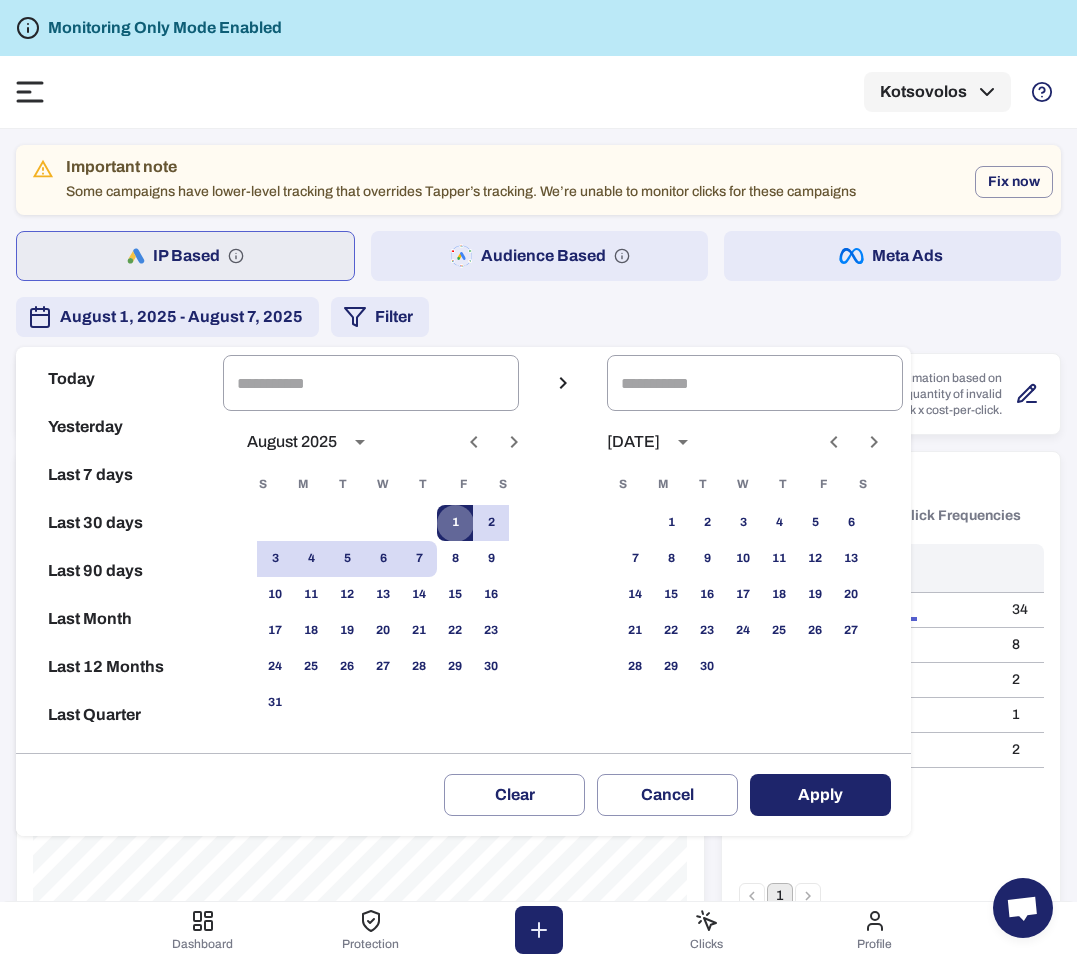 click on "1" at bounding box center [455, 523] 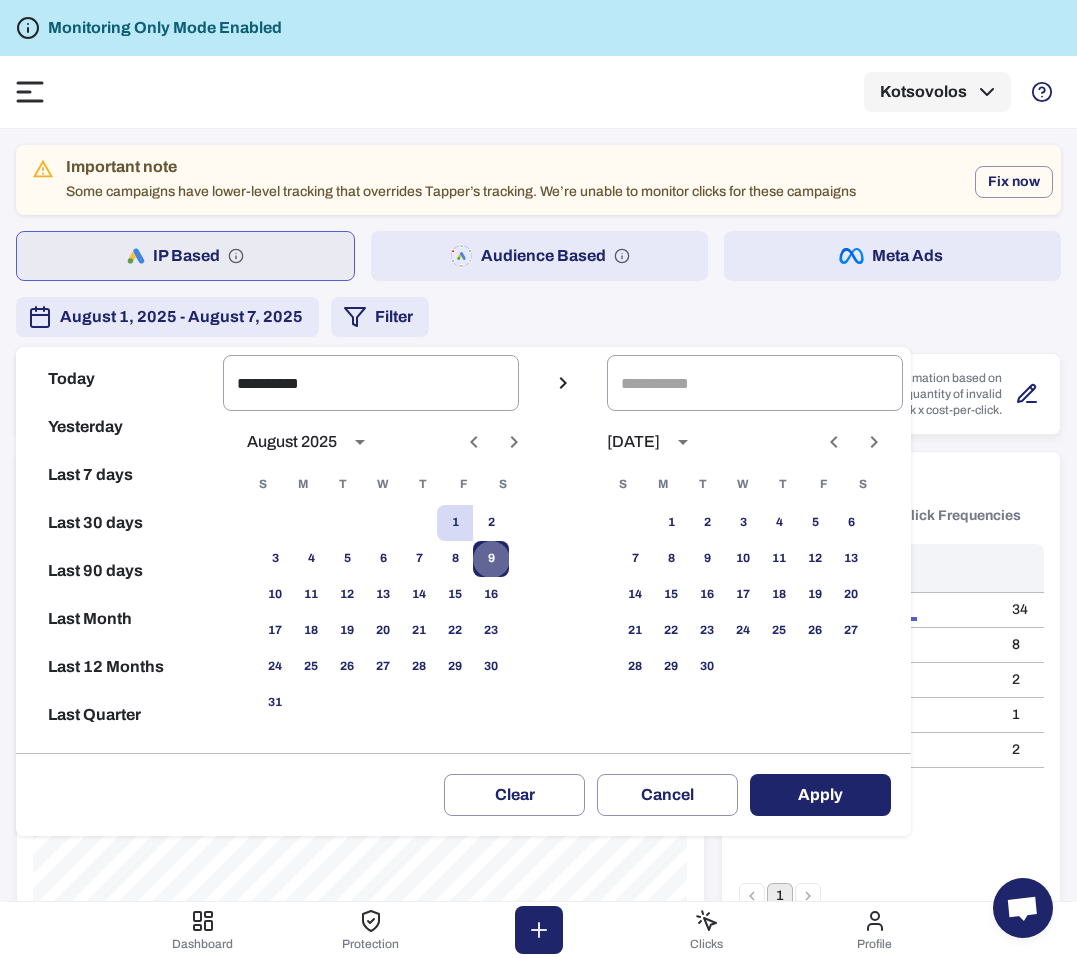click on "9" at bounding box center (491, 559) 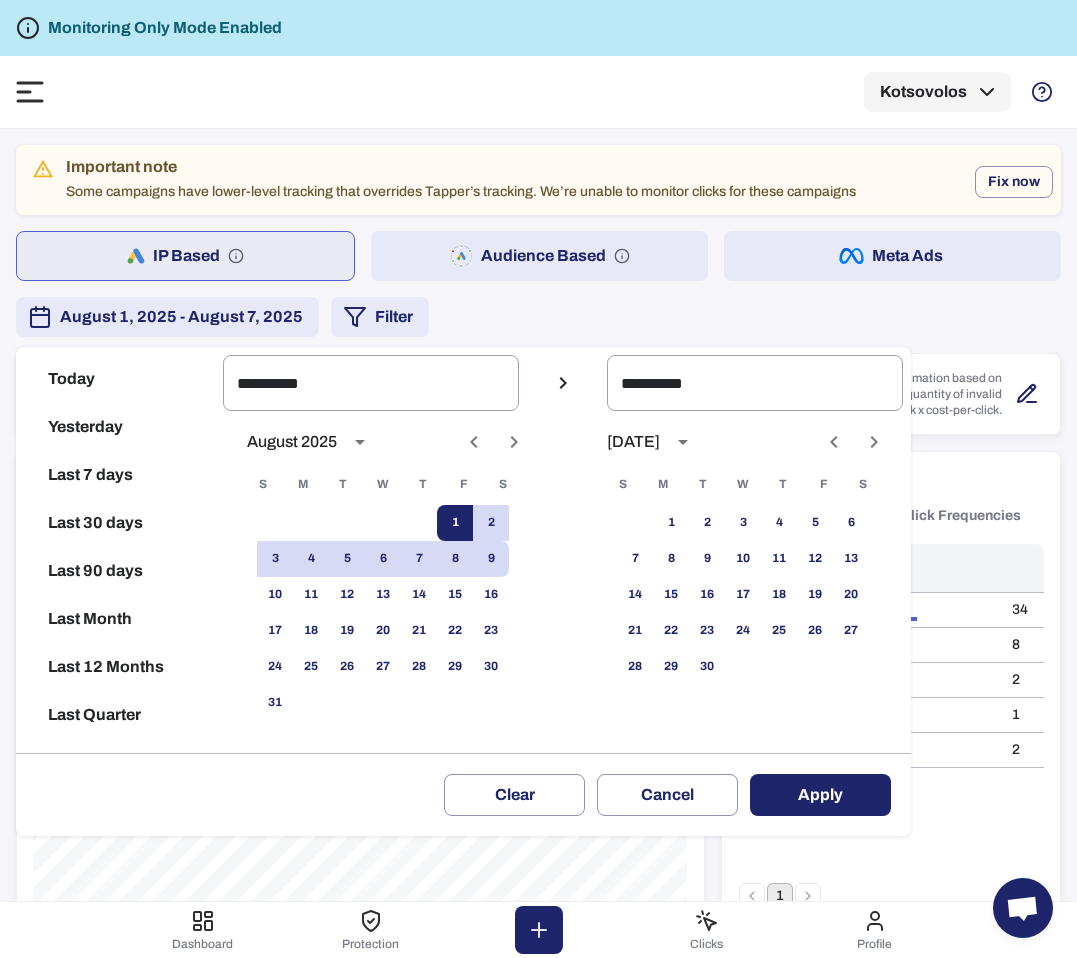 click on "1" at bounding box center [455, 523] 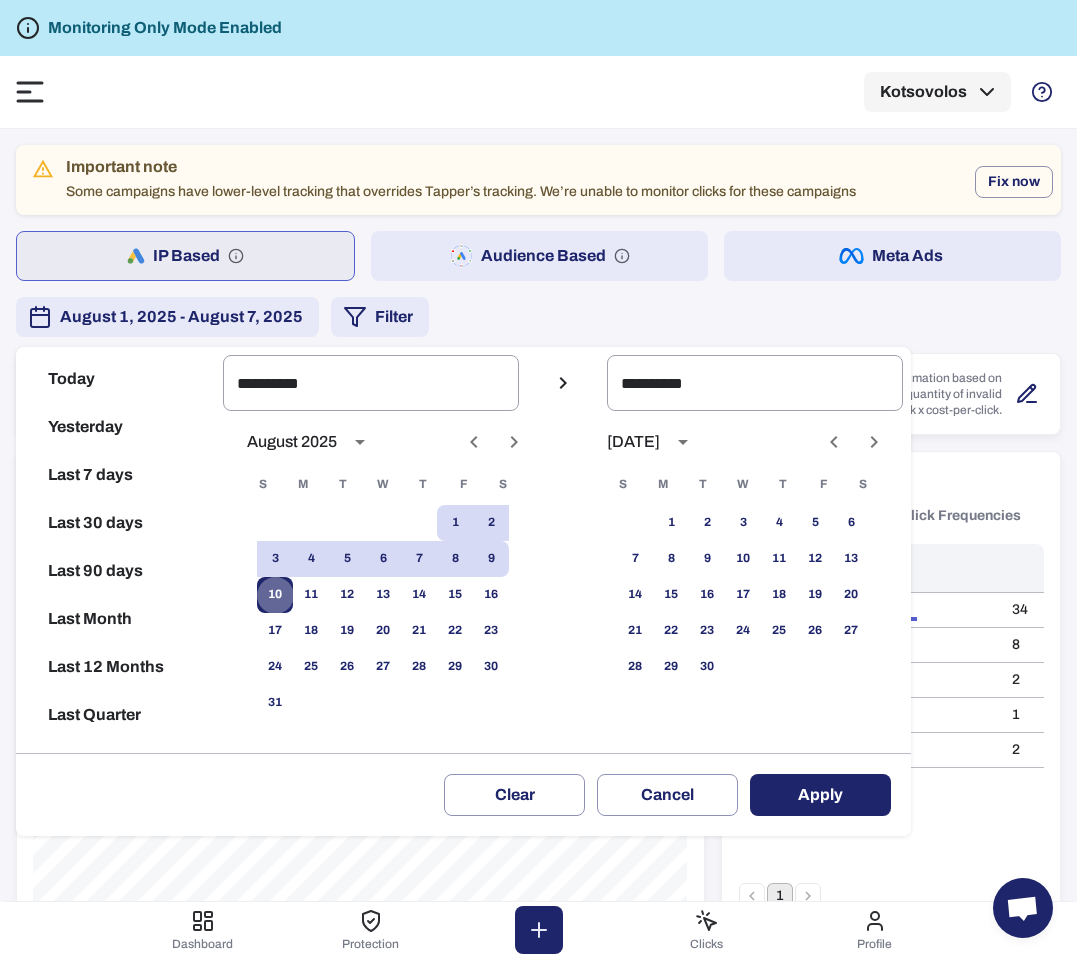 click on "10" at bounding box center [275, 595] 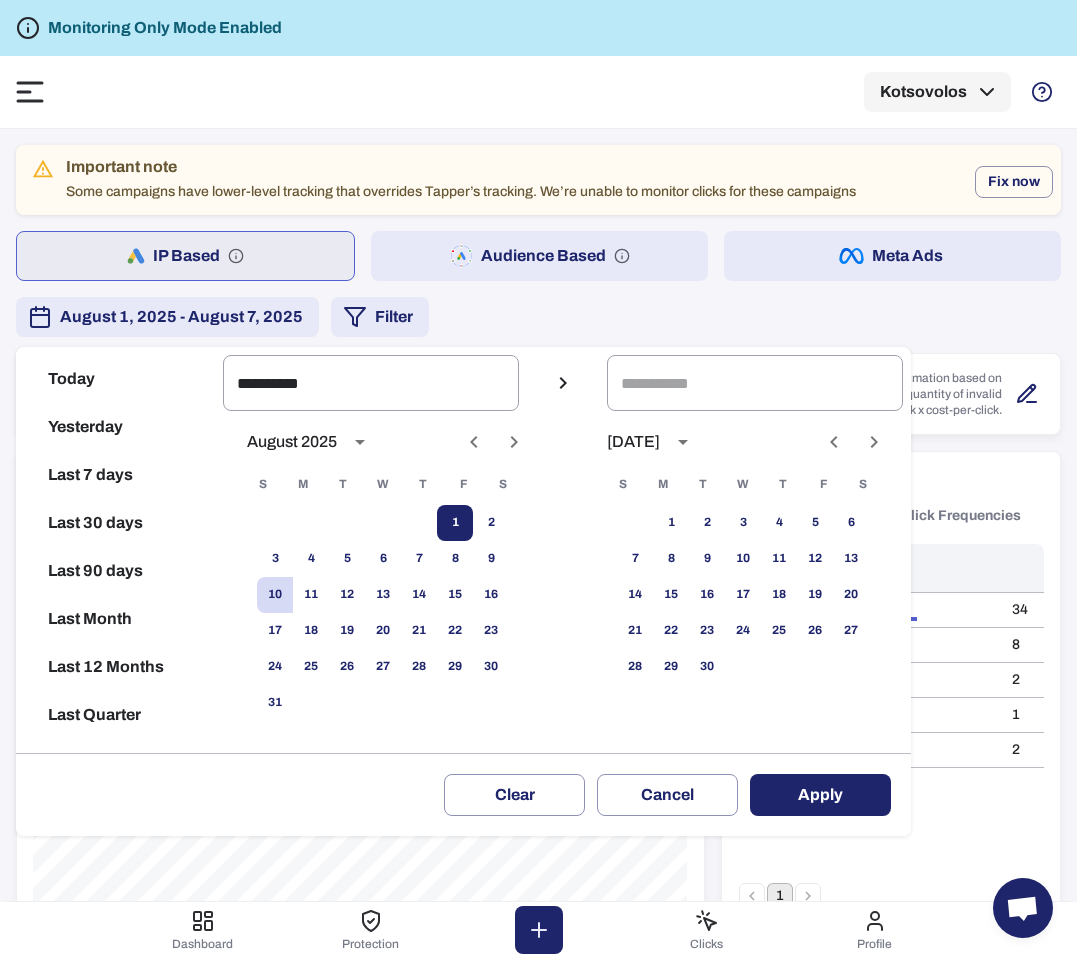 click on "1" at bounding box center (455, 523) 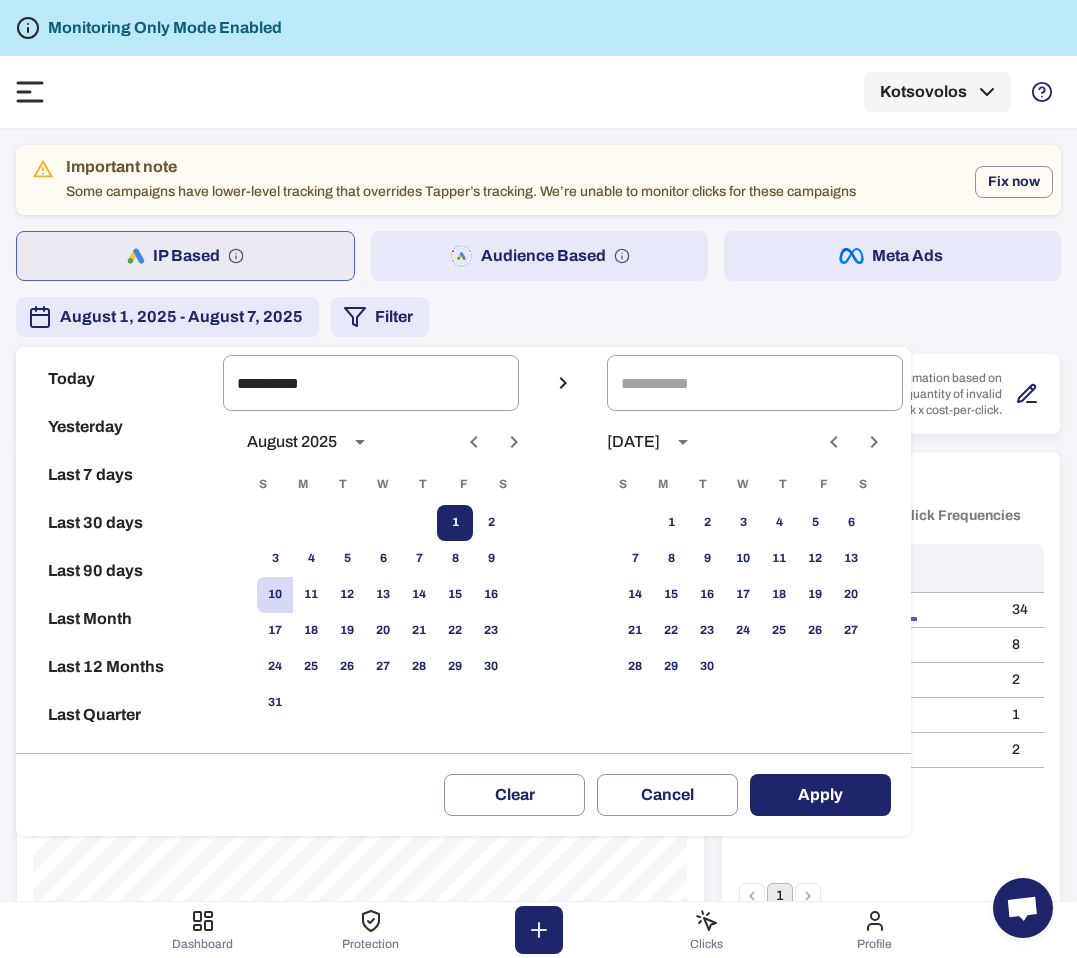 type on "**********" 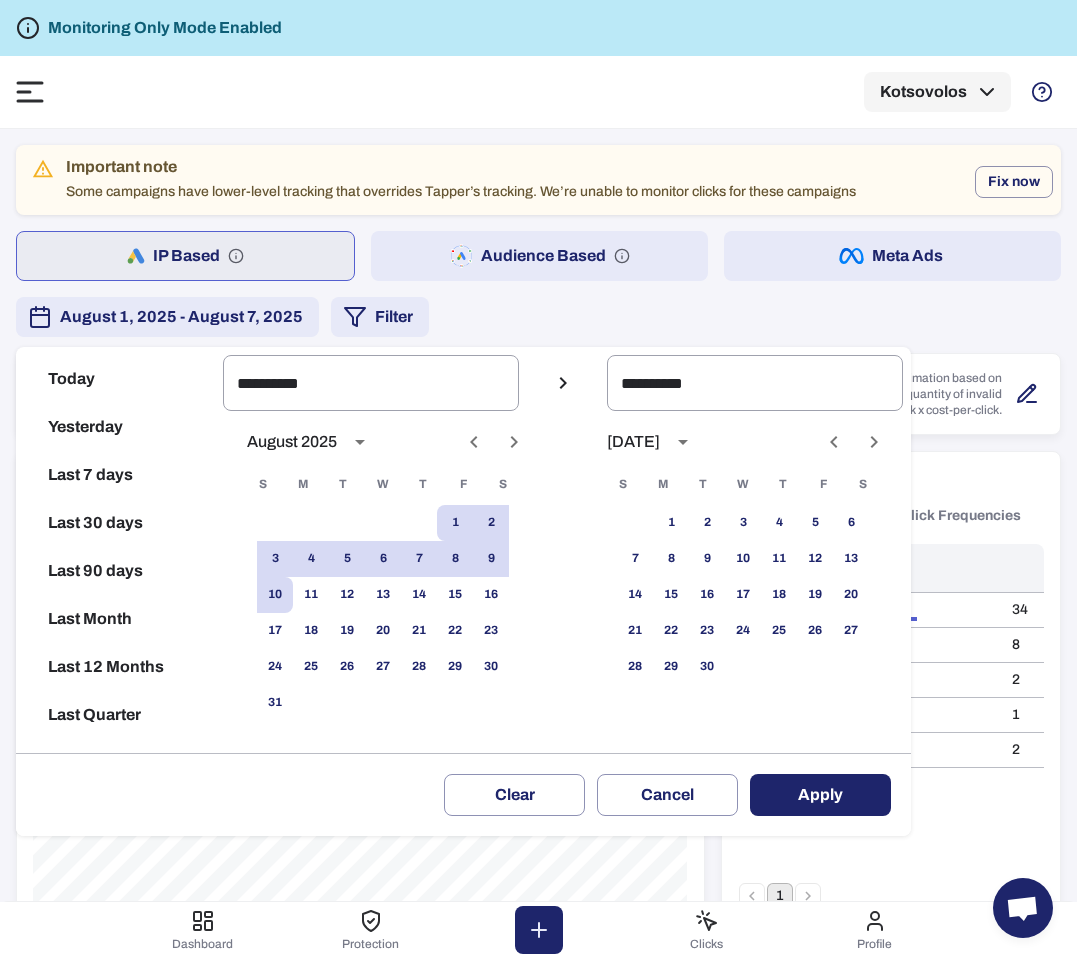 click on "Apply" at bounding box center [820, 795] 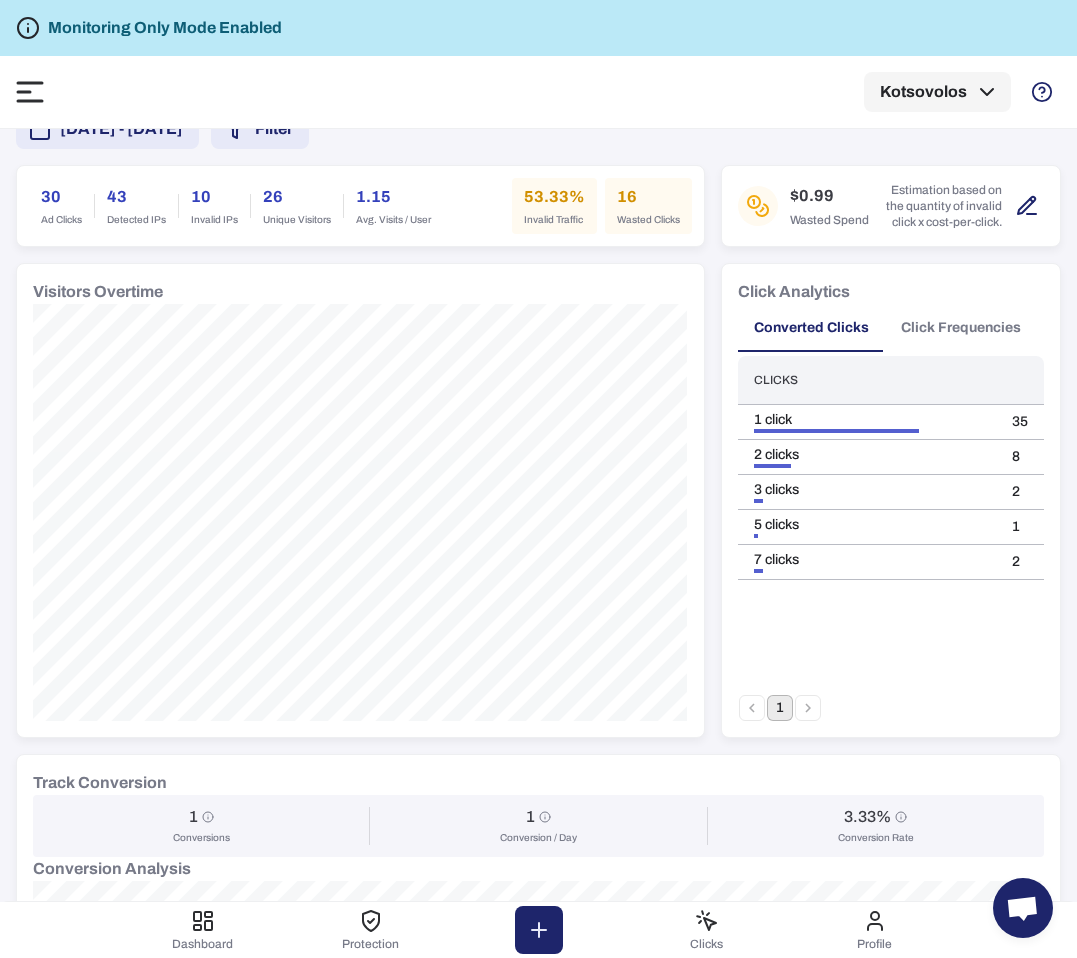 scroll, scrollTop: 205, scrollLeft: 0, axis: vertical 